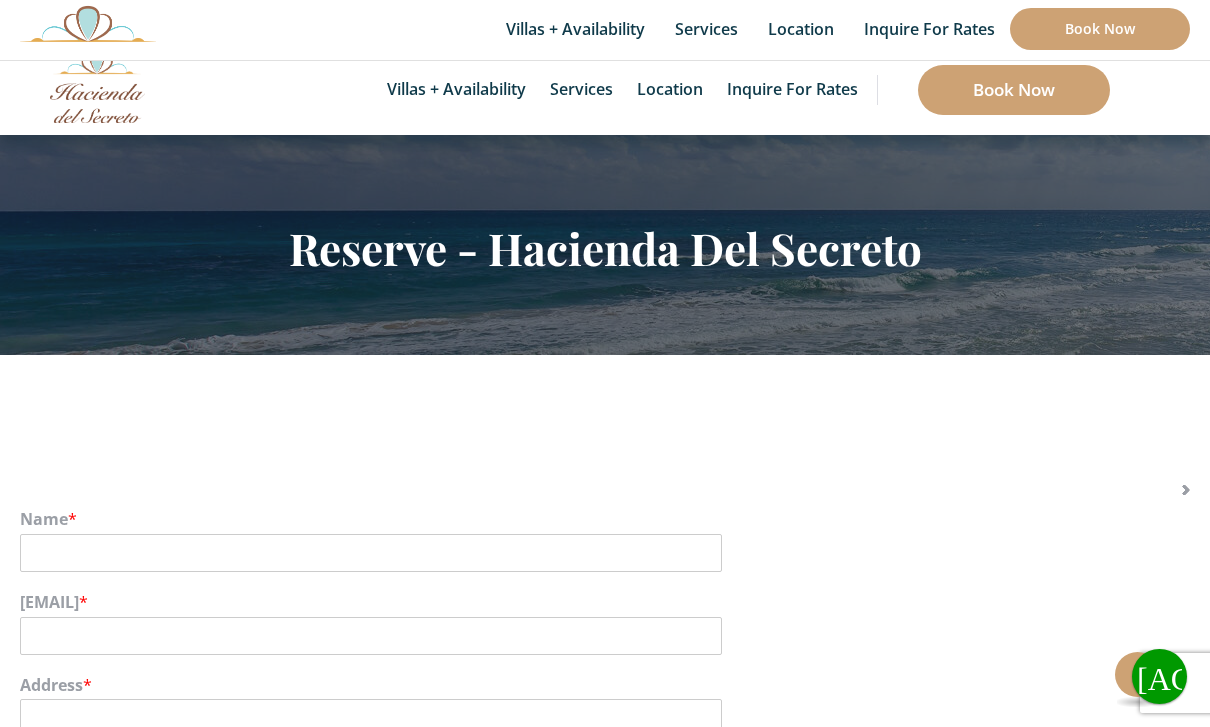 scroll, scrollTop: 282, scrollLeft: 0, axis: vertical 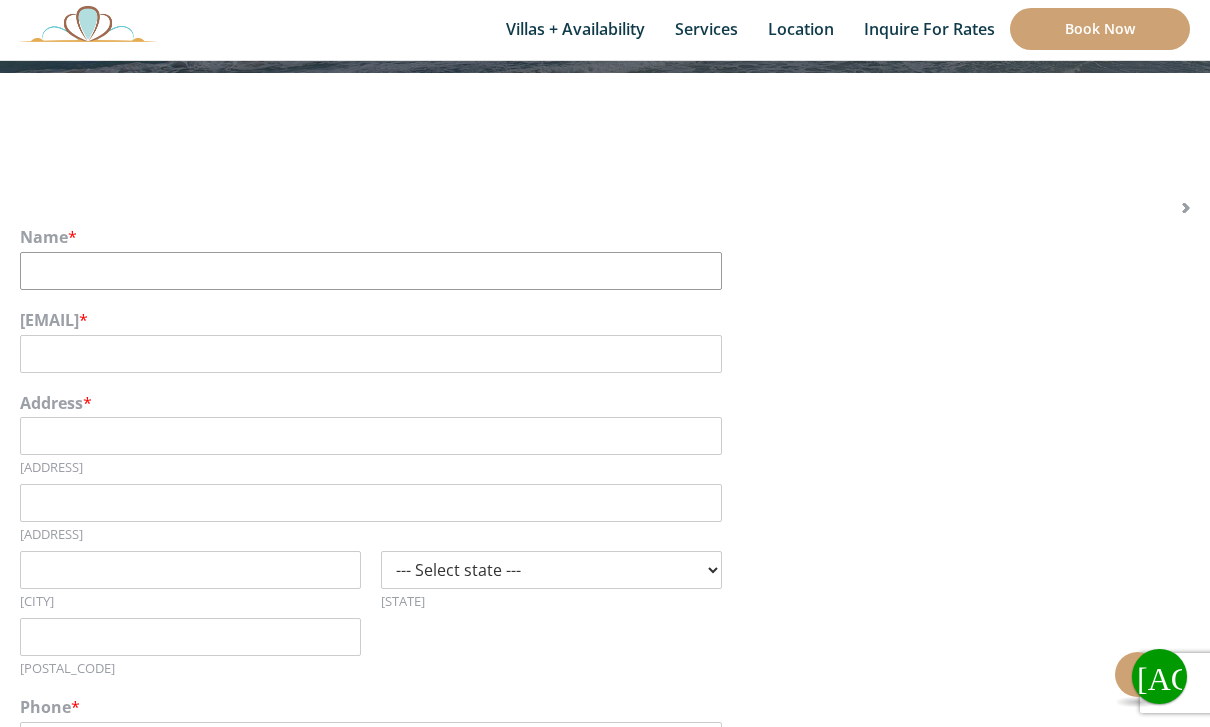 click on "Name  *" at bounding box center (371, 271) 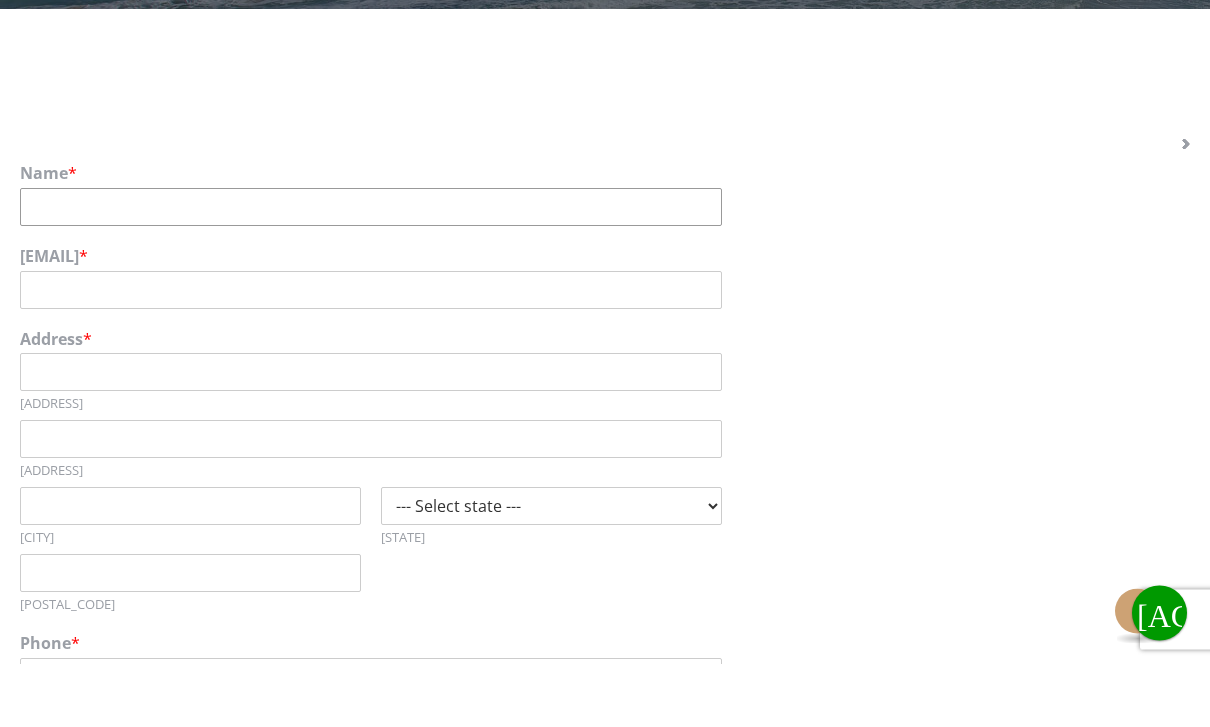 type on "A" 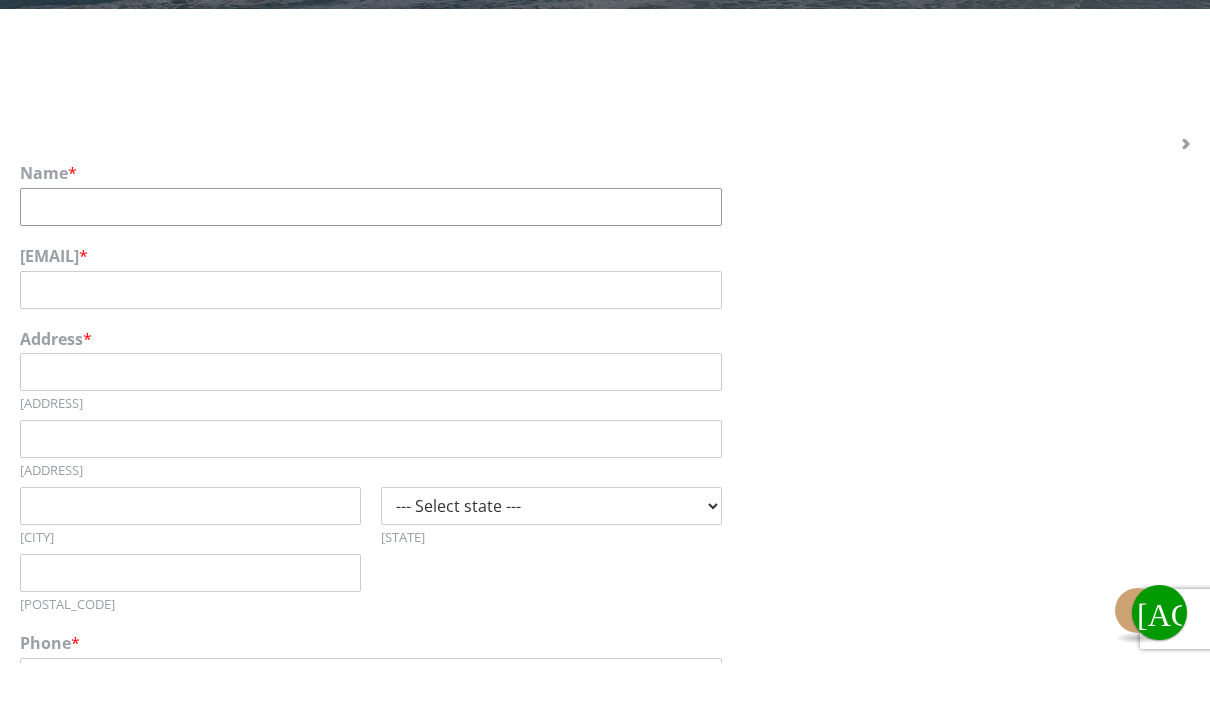 type on "[NAME]" 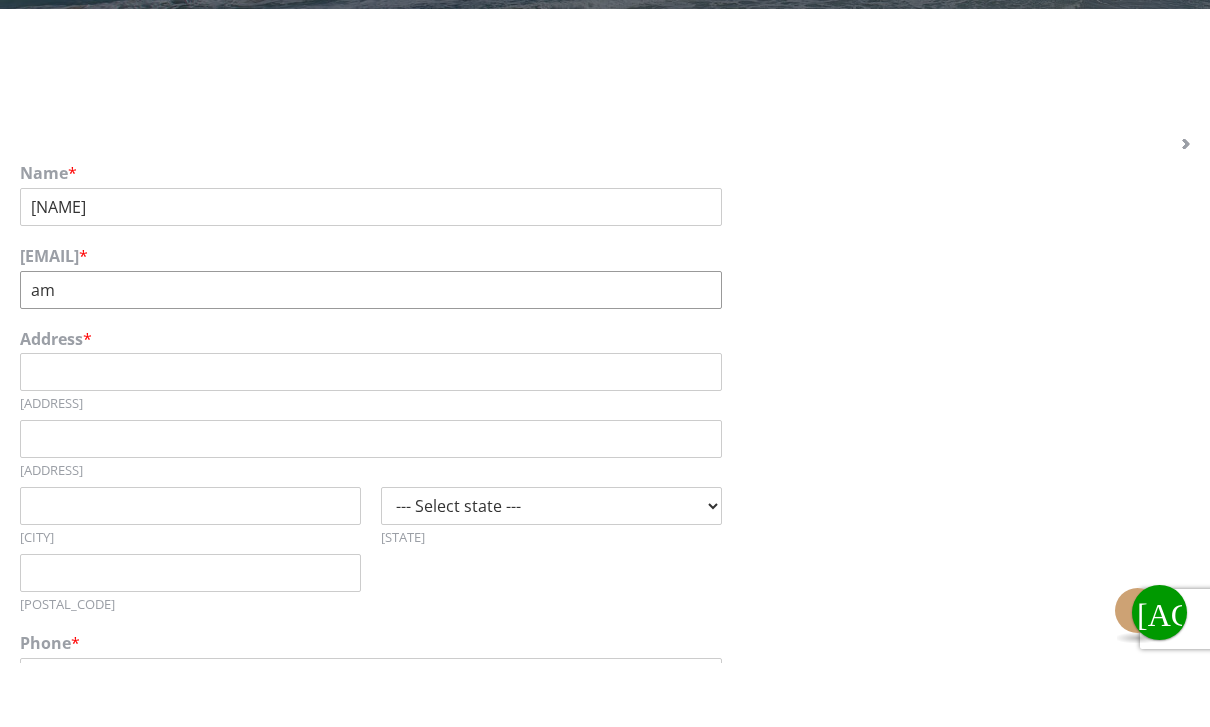 type on "[NAME]" 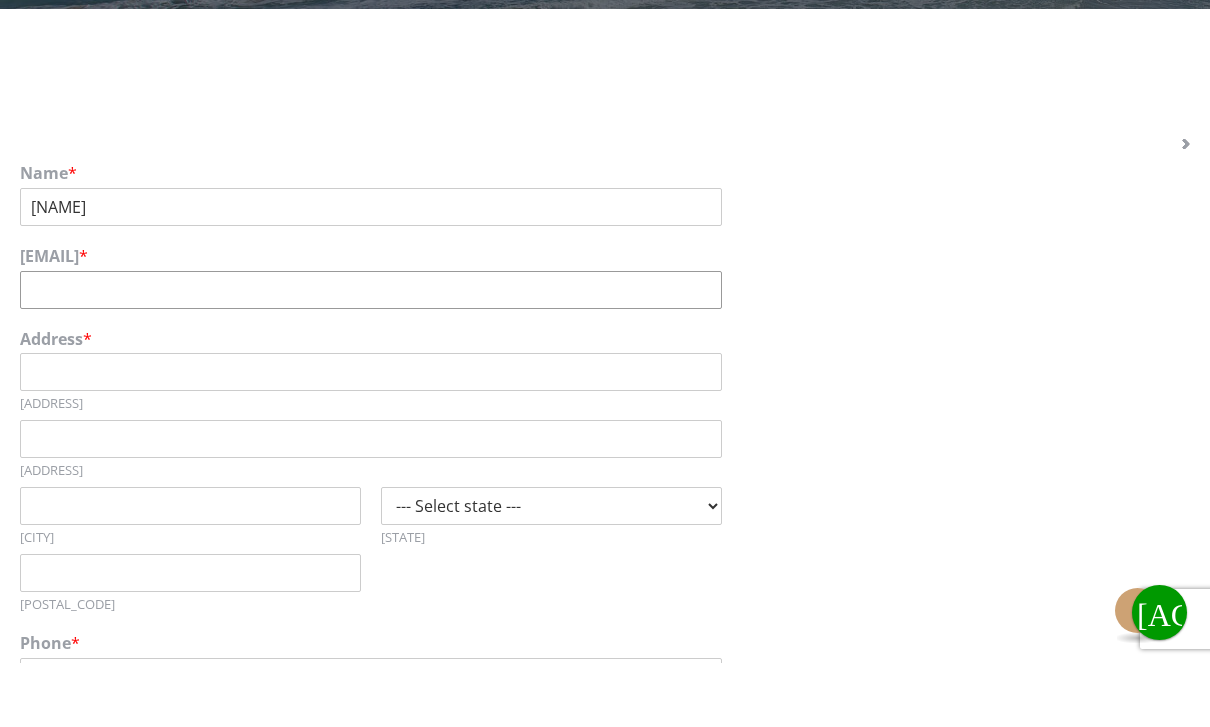 type on "[EMAIL]" 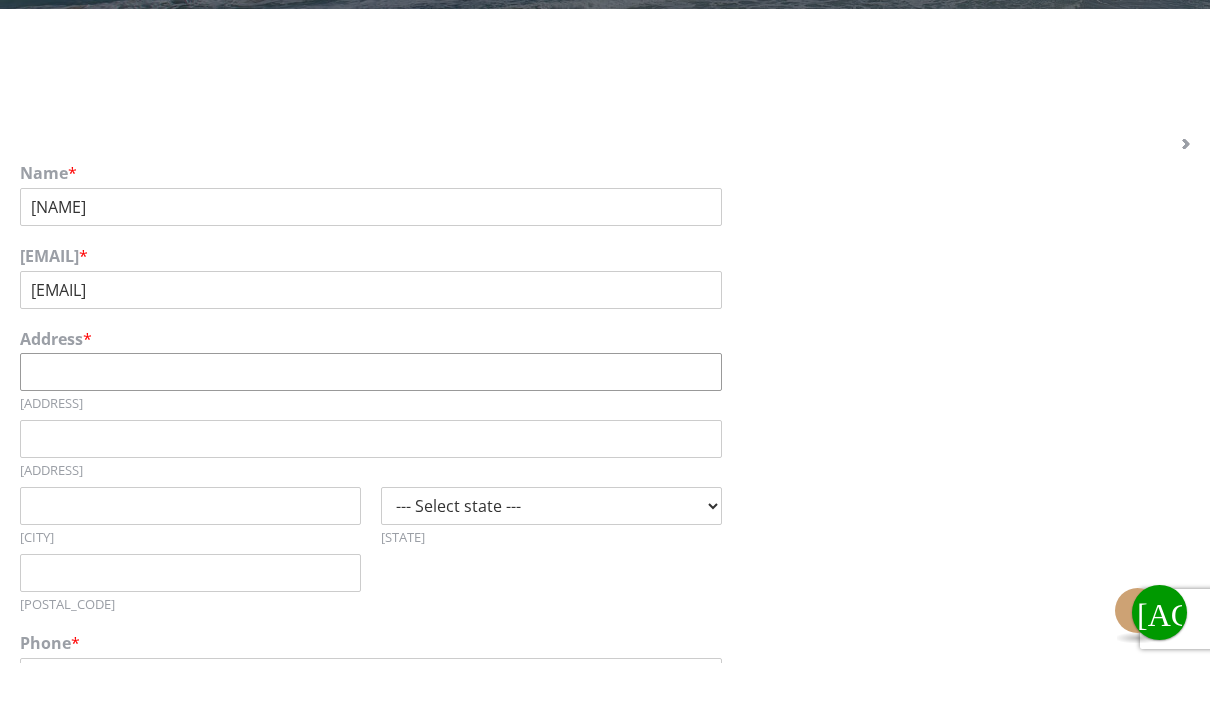 type on "[NUMBER] [STREET]" 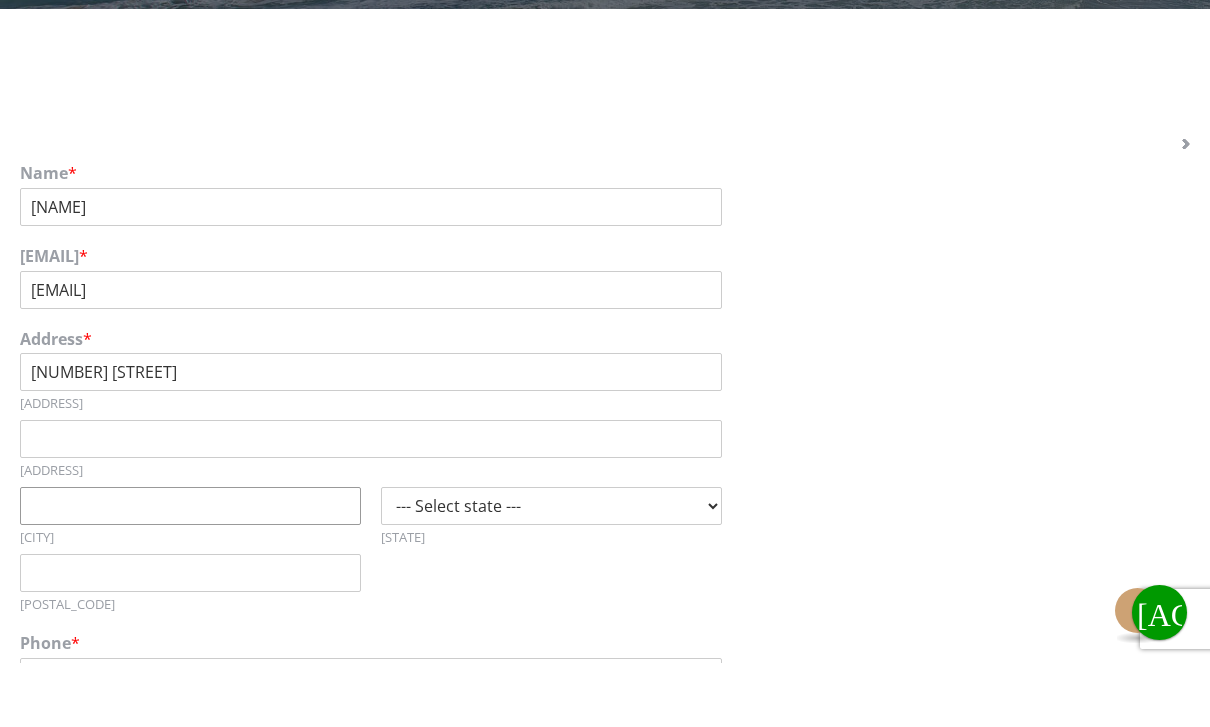 type on "[CITY]" 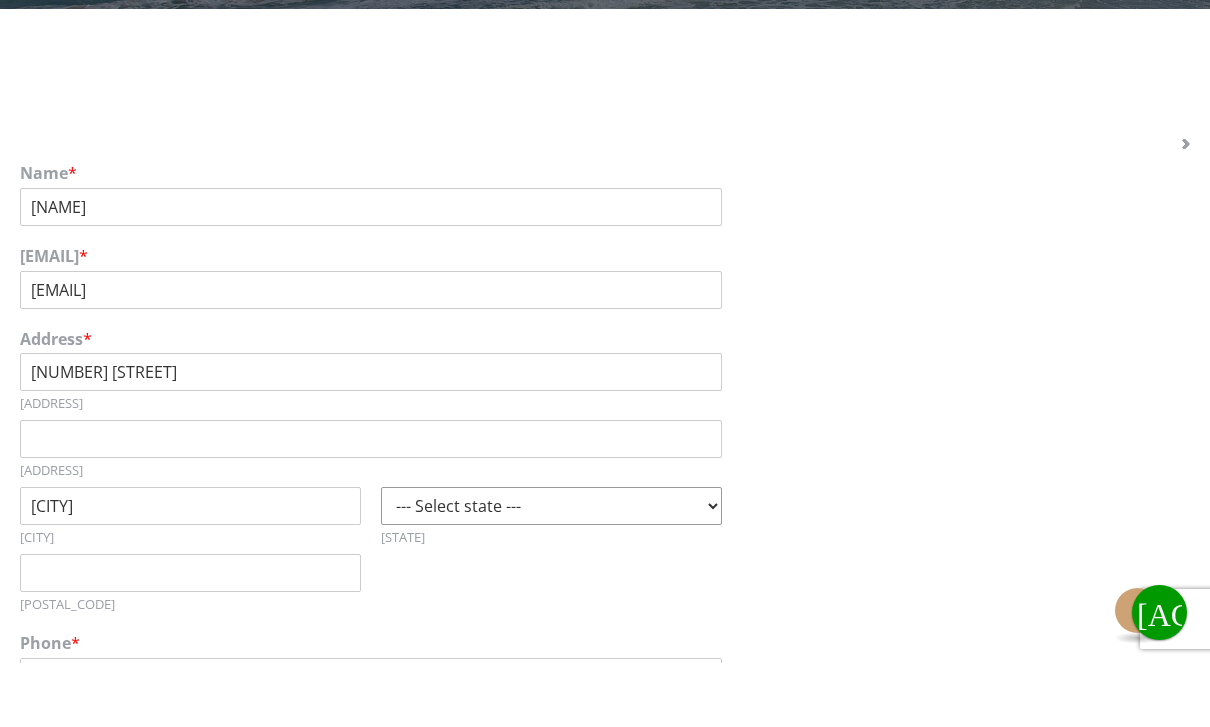 select on "[STATE_CODE]" 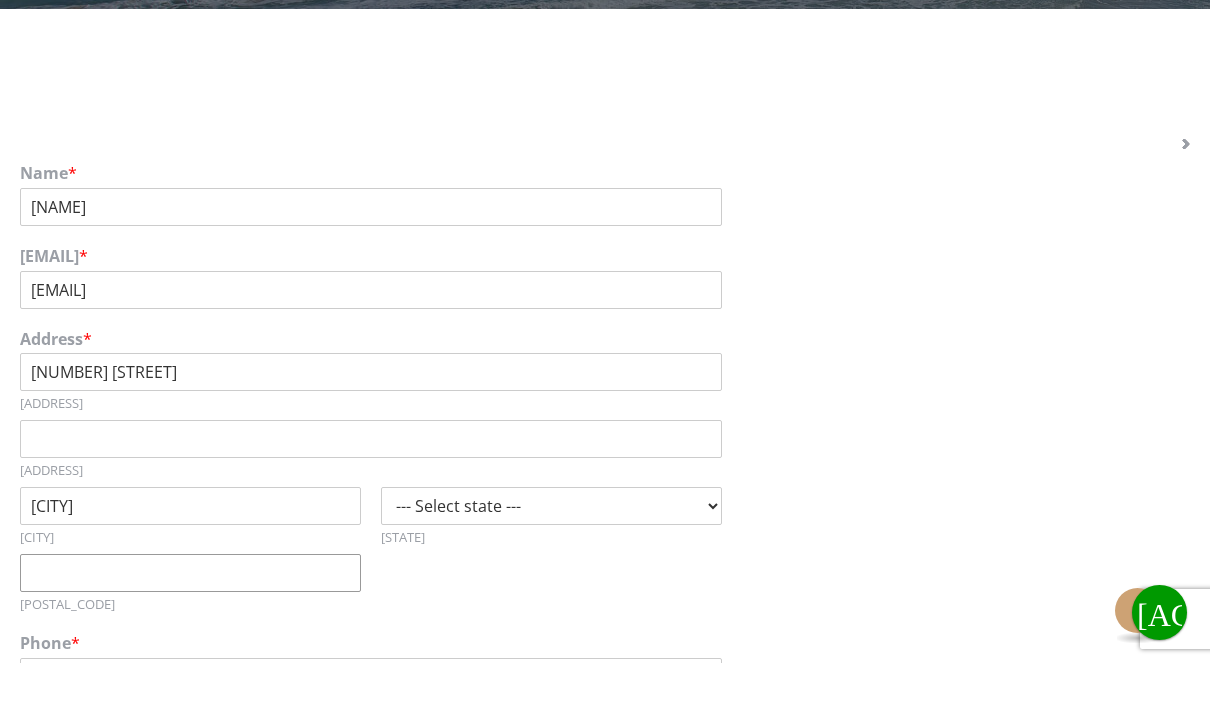 type on "77055" 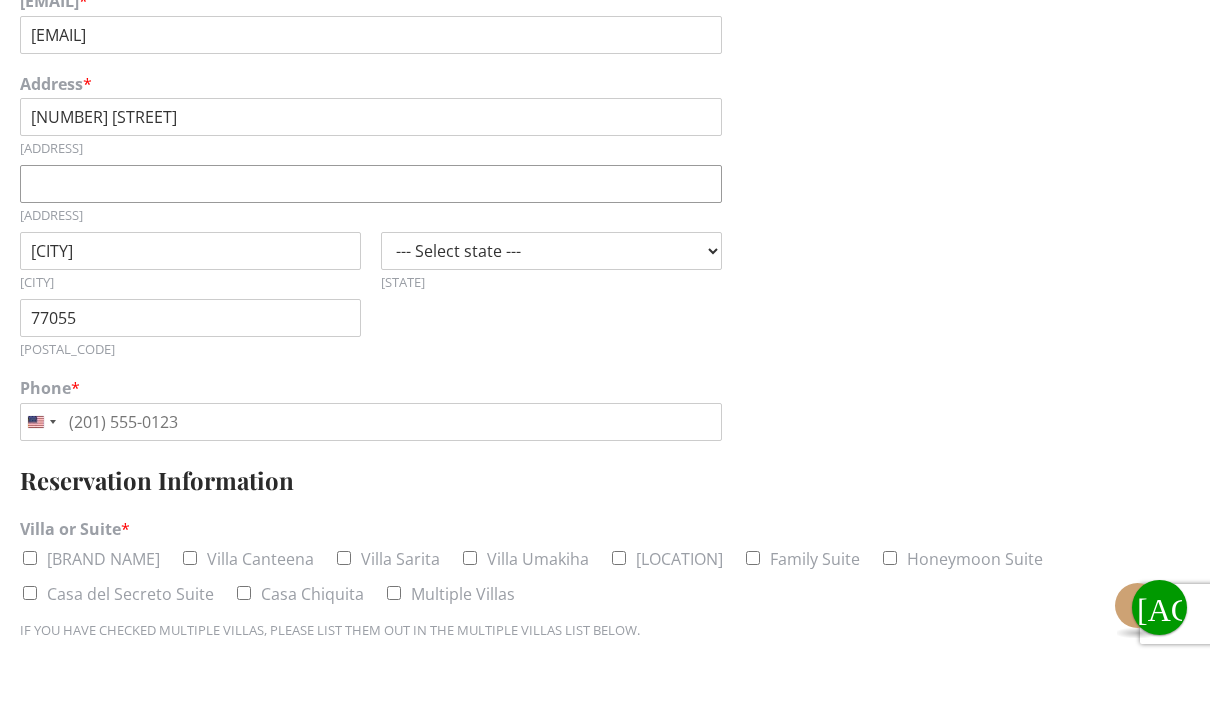 scroll, scrollTop: 547, scrollLeft: 0, axis: vertical 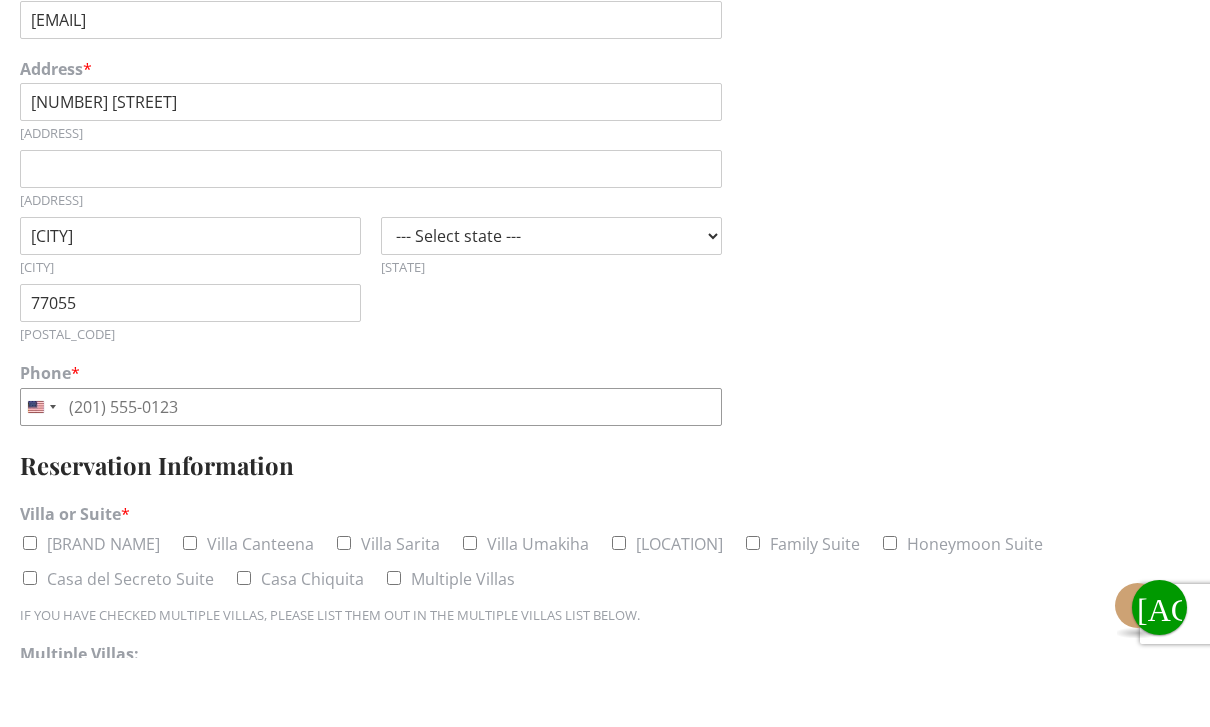 click on "[PHONE]" at bounding box center (371, 476) 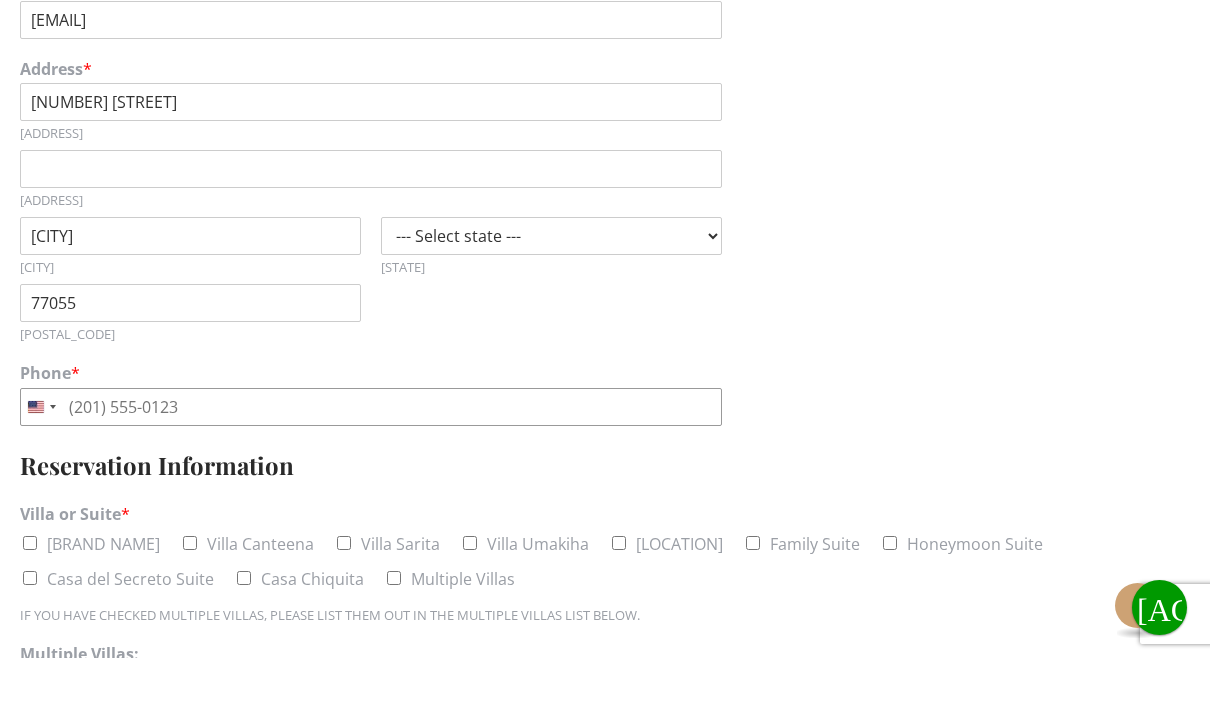 type on "([AREACODE]) [PHONE]" 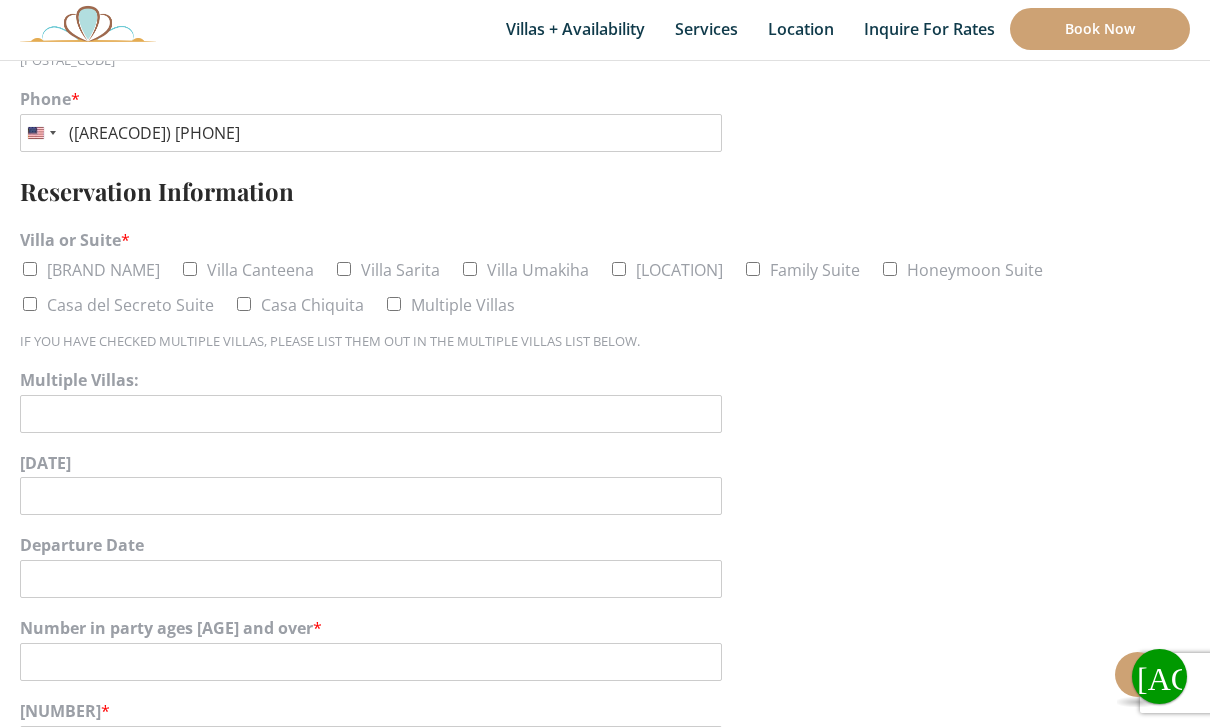 scroll, scrollTop: 883, scrollLeft: 0, axis: vertical 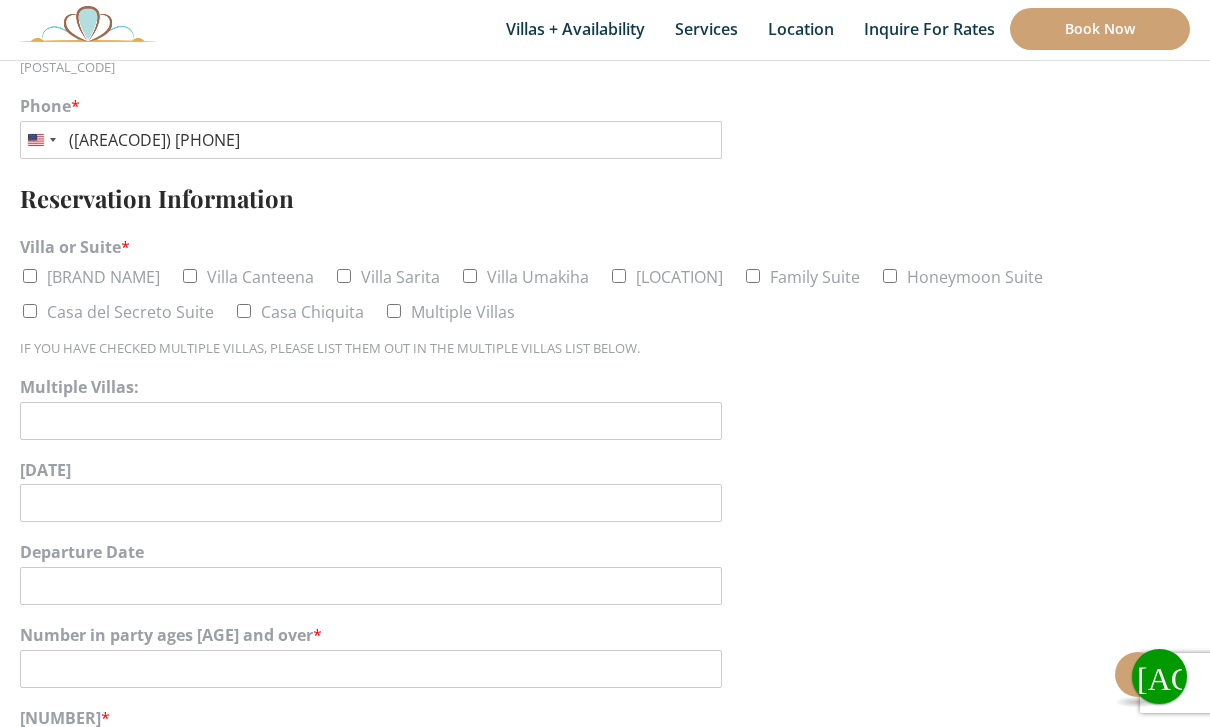 click on "[BRAND NAME]" at bounding box center (90, 277) 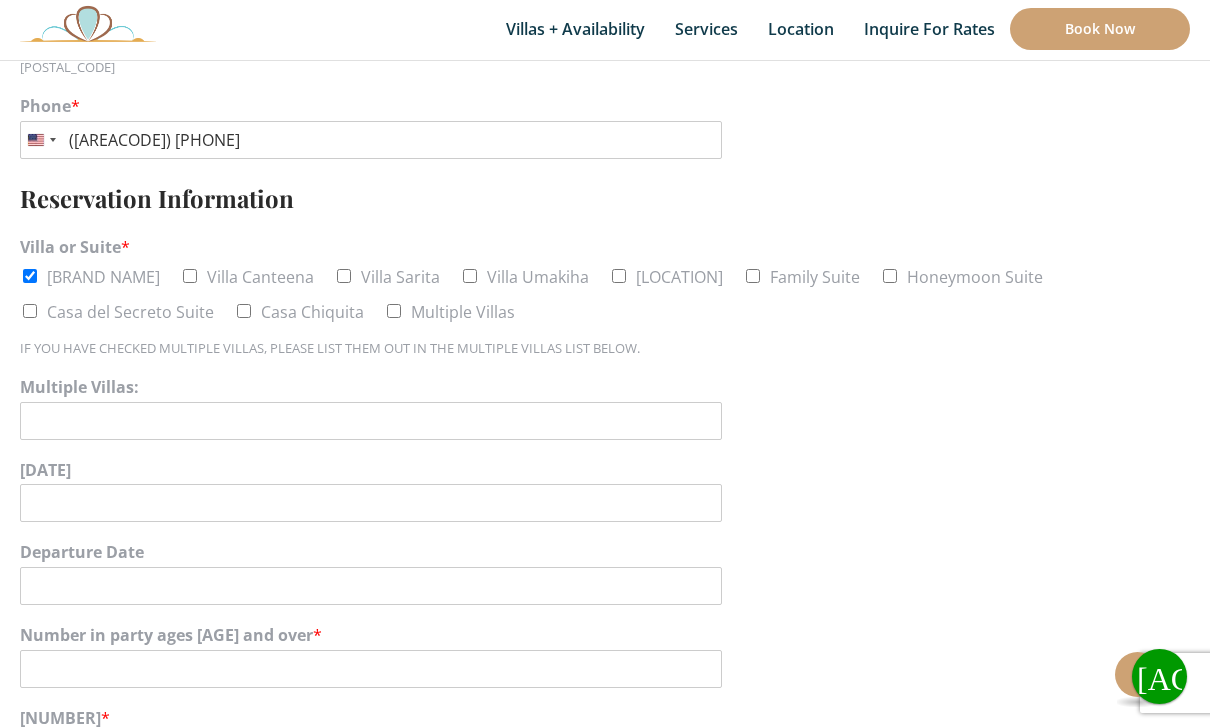 click on "Villa Canteena" at bounding box center (190, 276) 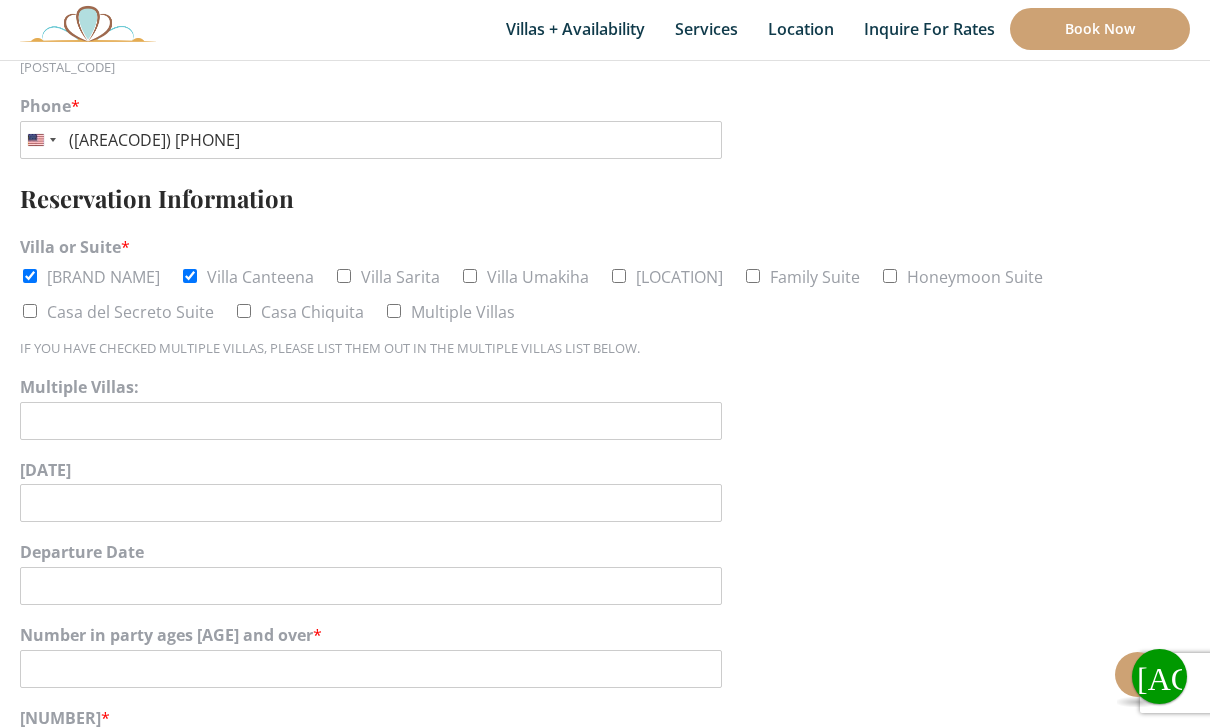 click on "Villa Sarita" at bounding box center [387, 277] 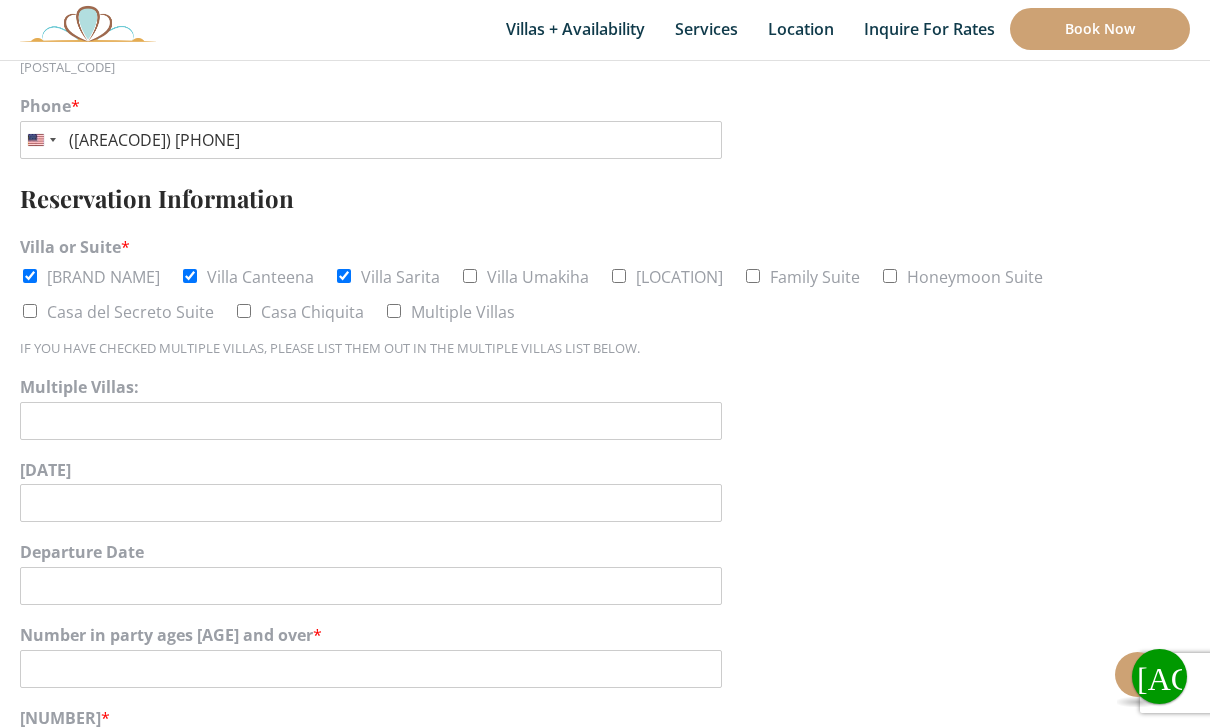 click on "Villa Umakiha" at bounding box center [470, 276] 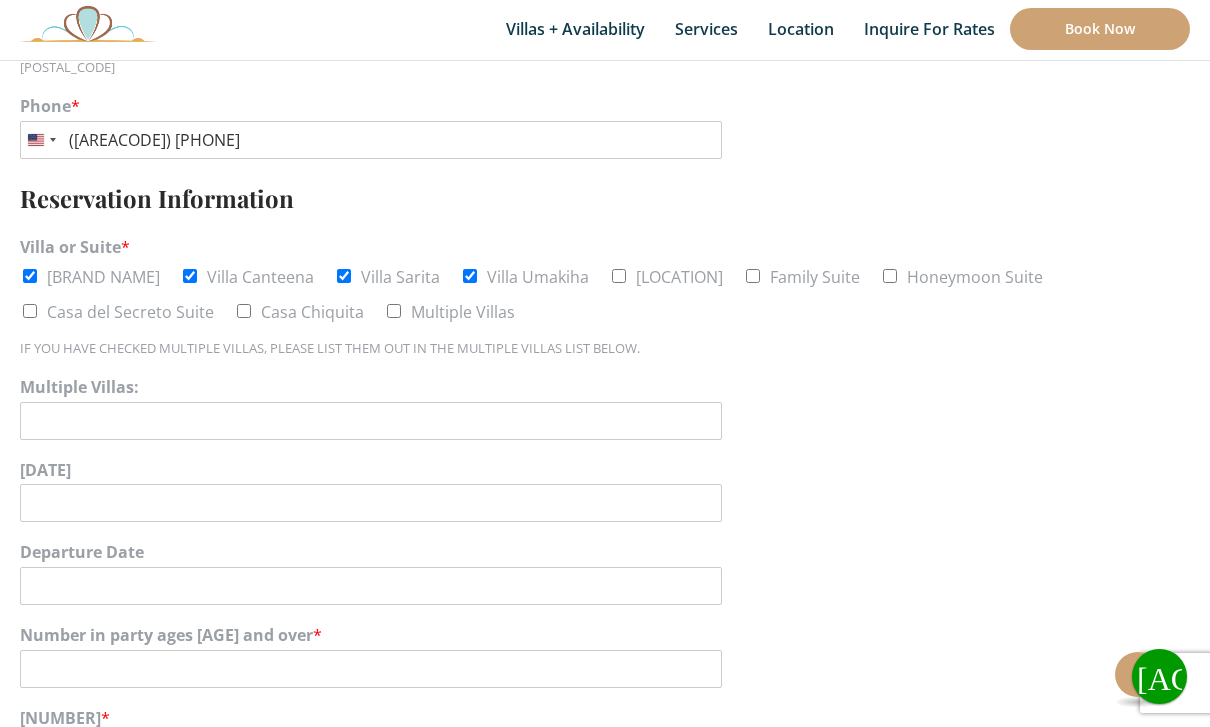 click on "[LOCATION]" at bounding box center [679, 277] 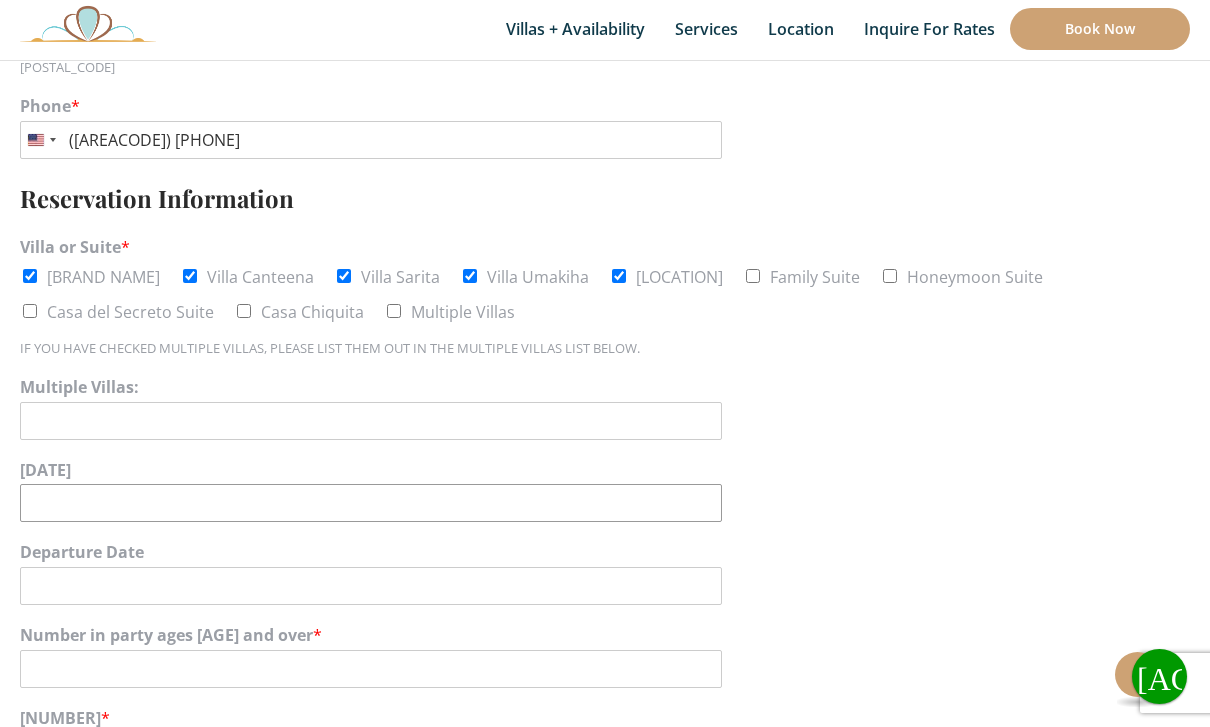 click on "[DATE]" at bounding box center (371, 503) 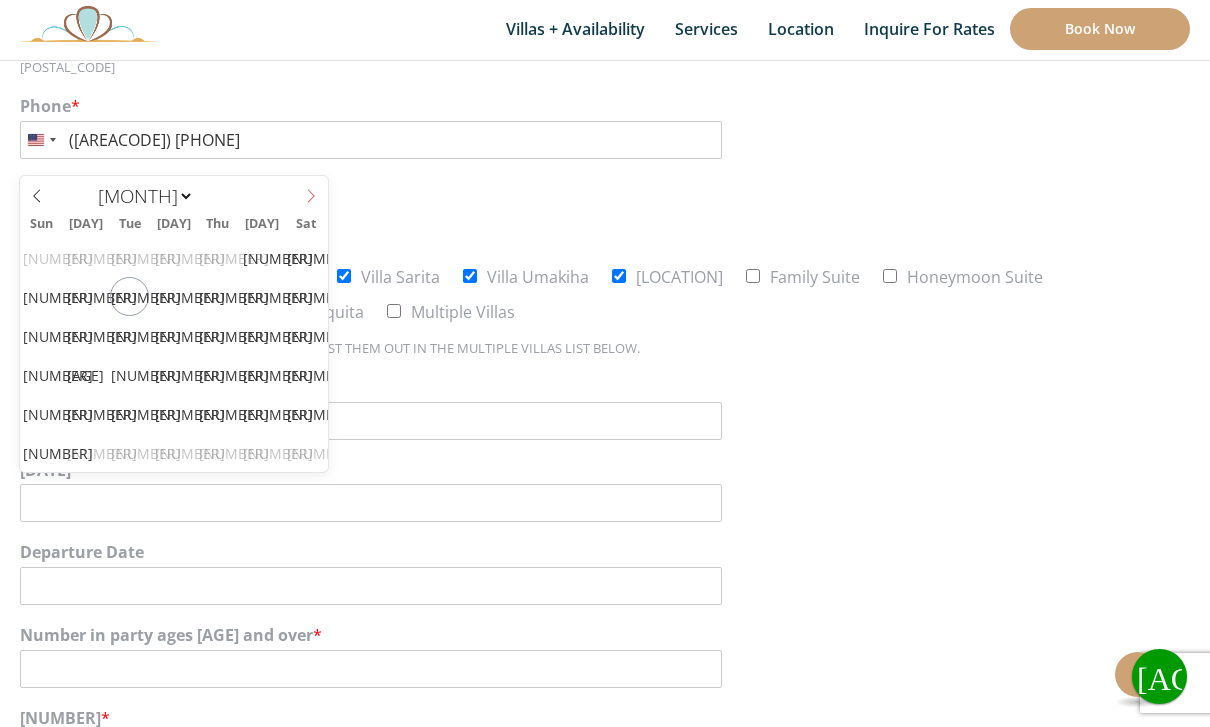 click 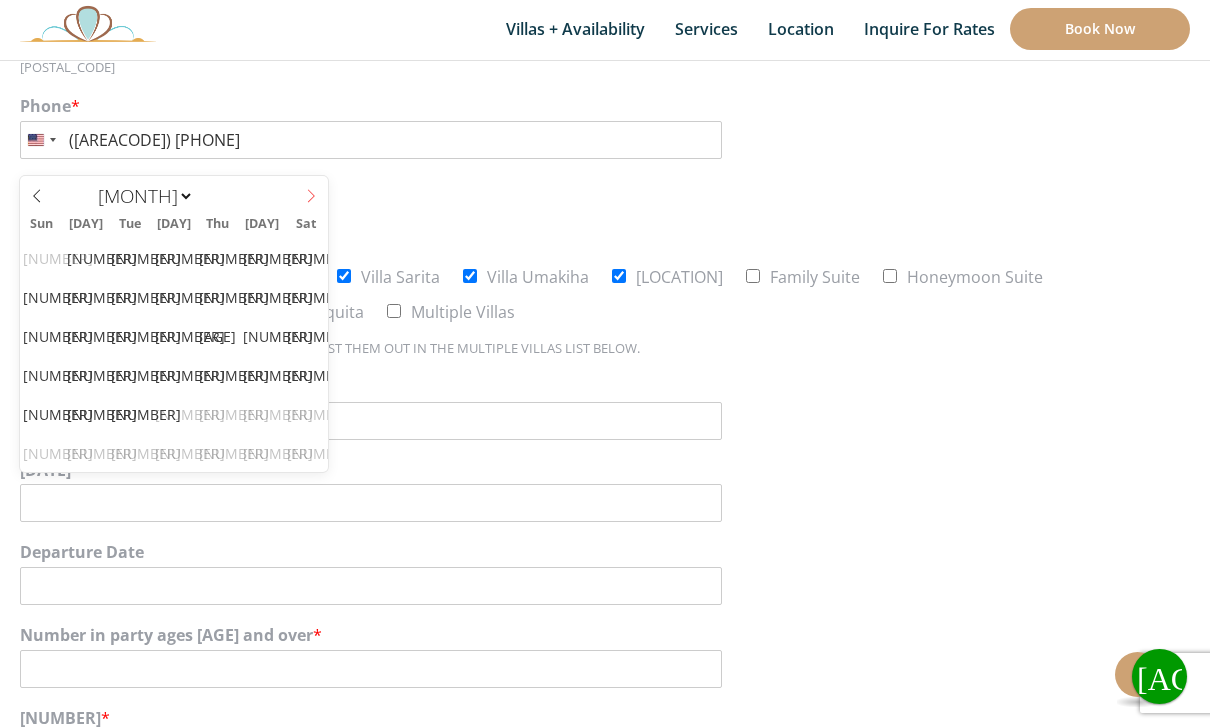 click 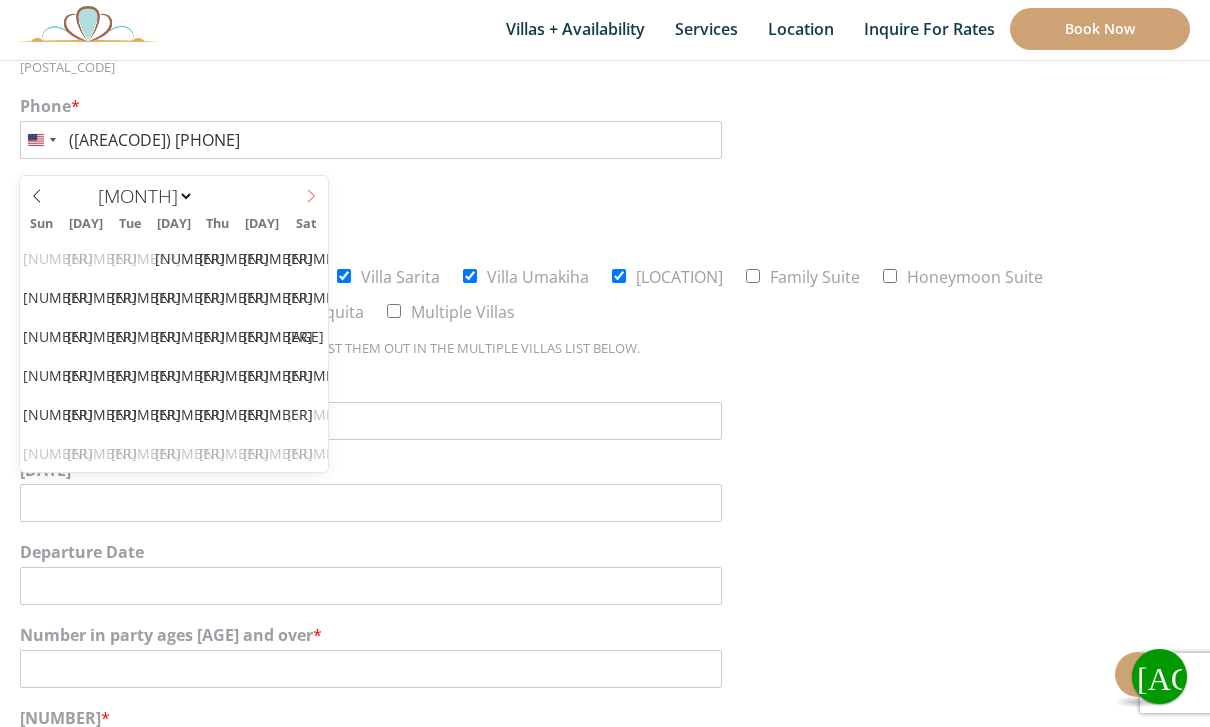 click 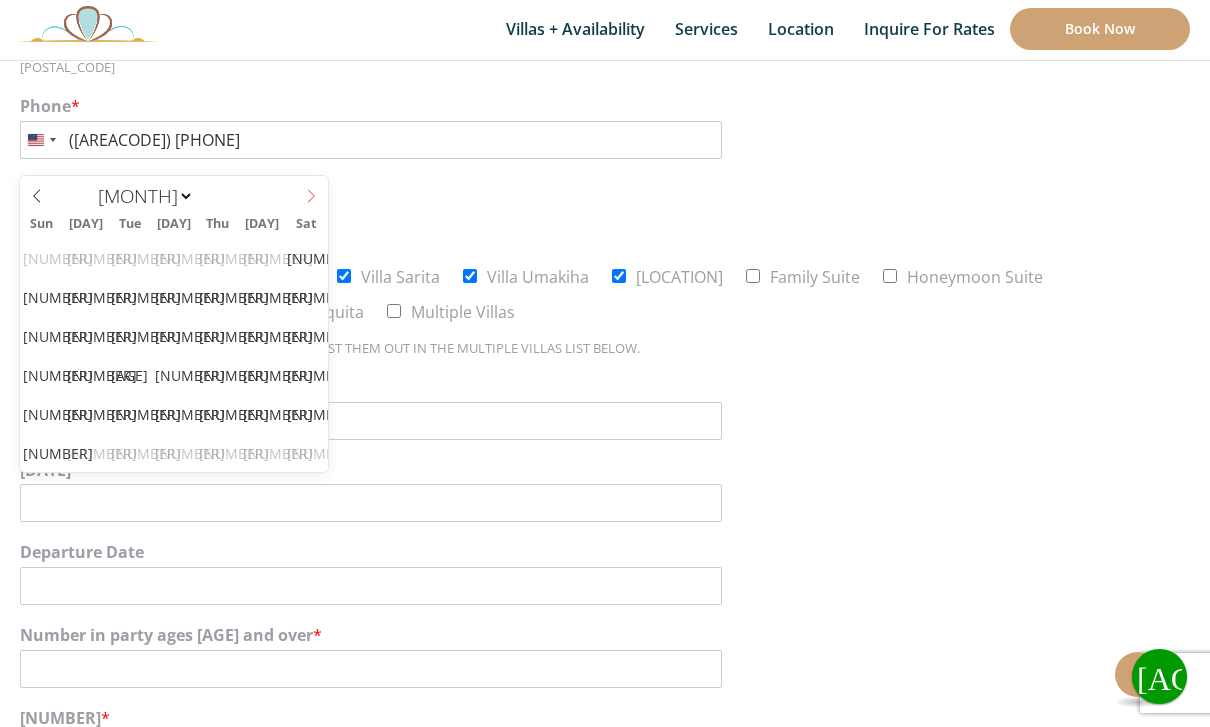 click at bounding box center (311, 193) 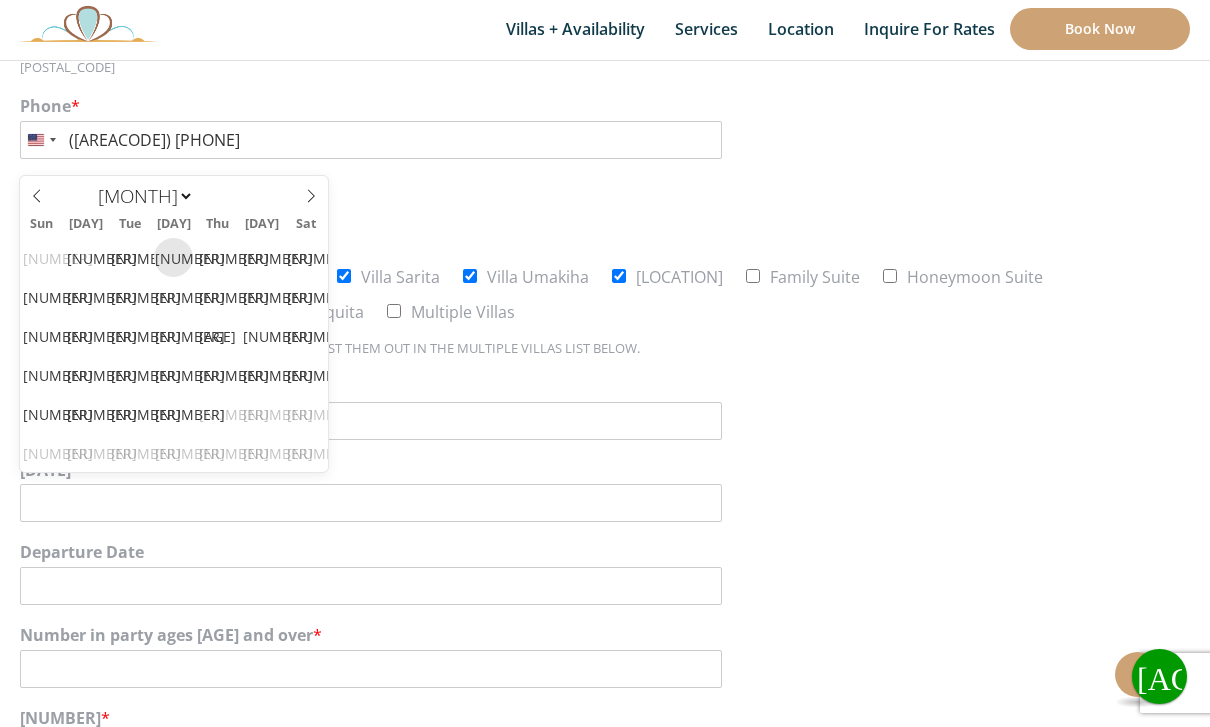 click on "[NUMBER]" at bounding box center [173, 257] 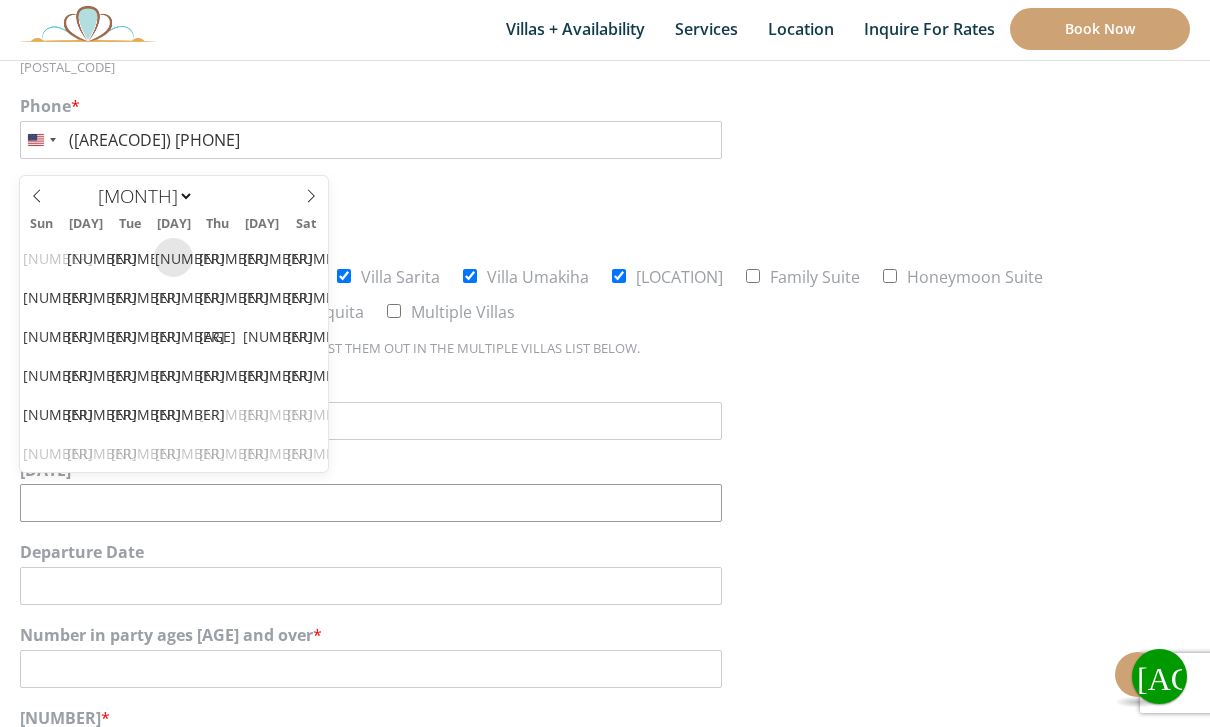 type on "12/03/2025" 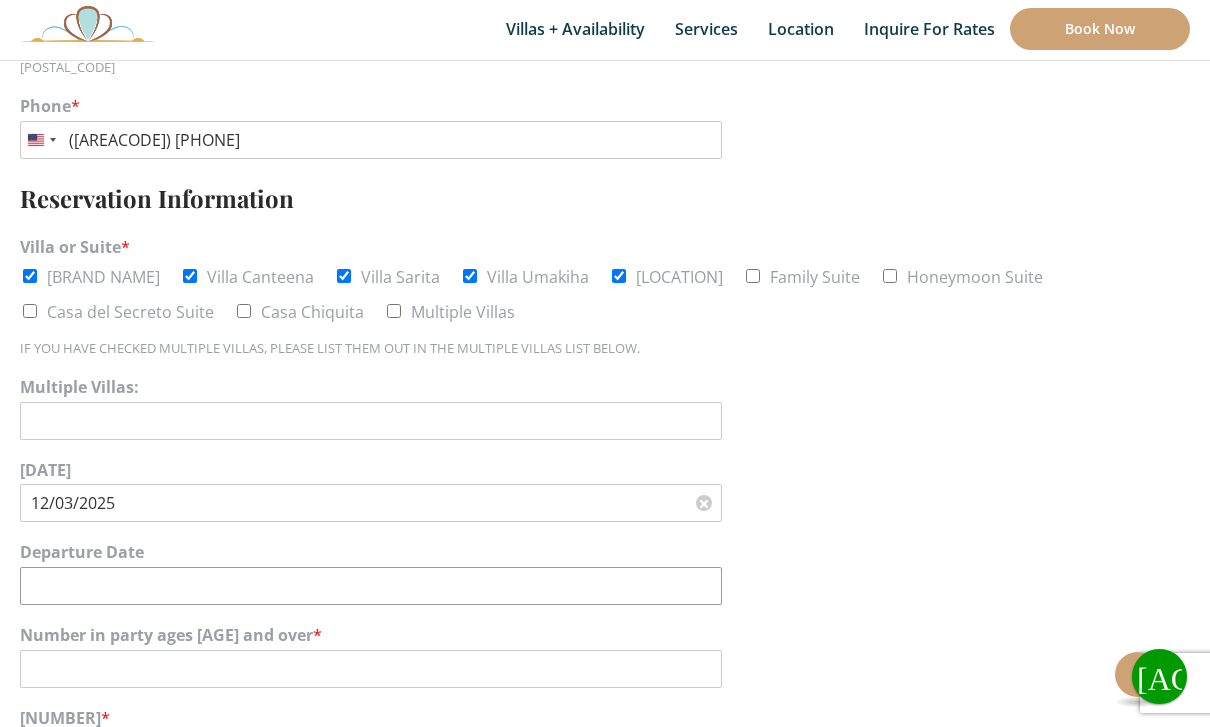 click on "Departure Date" at bounding box center (371, 586) 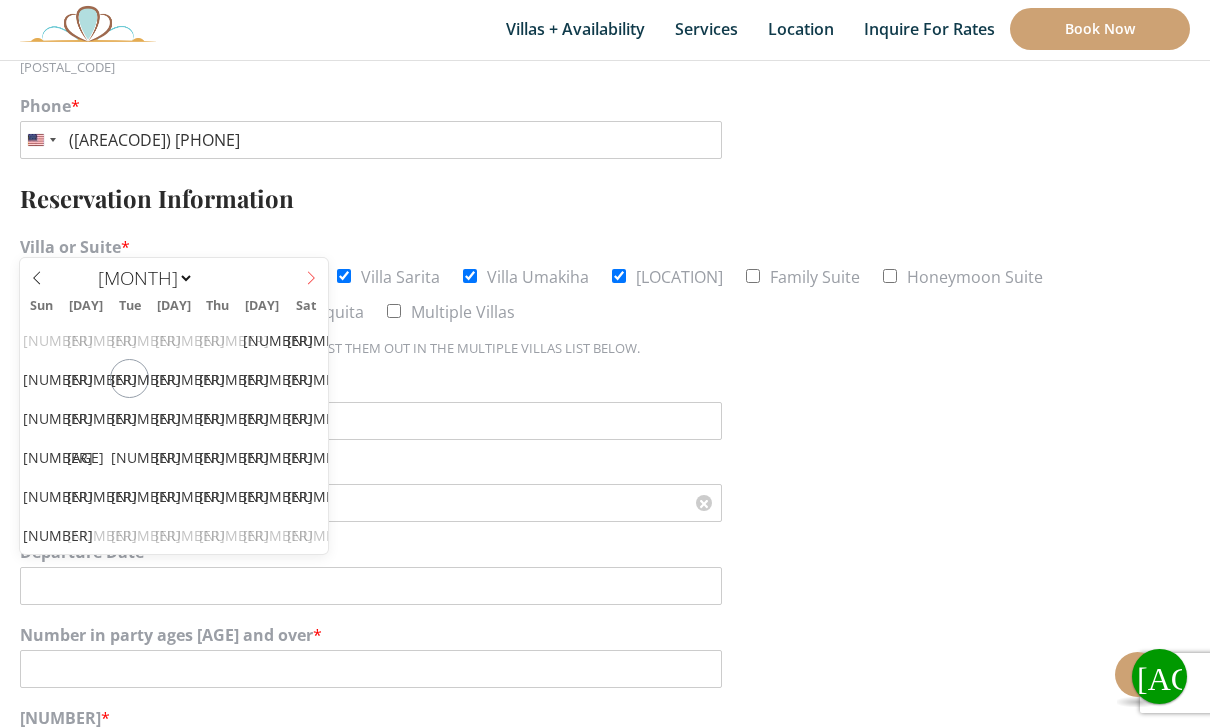 click 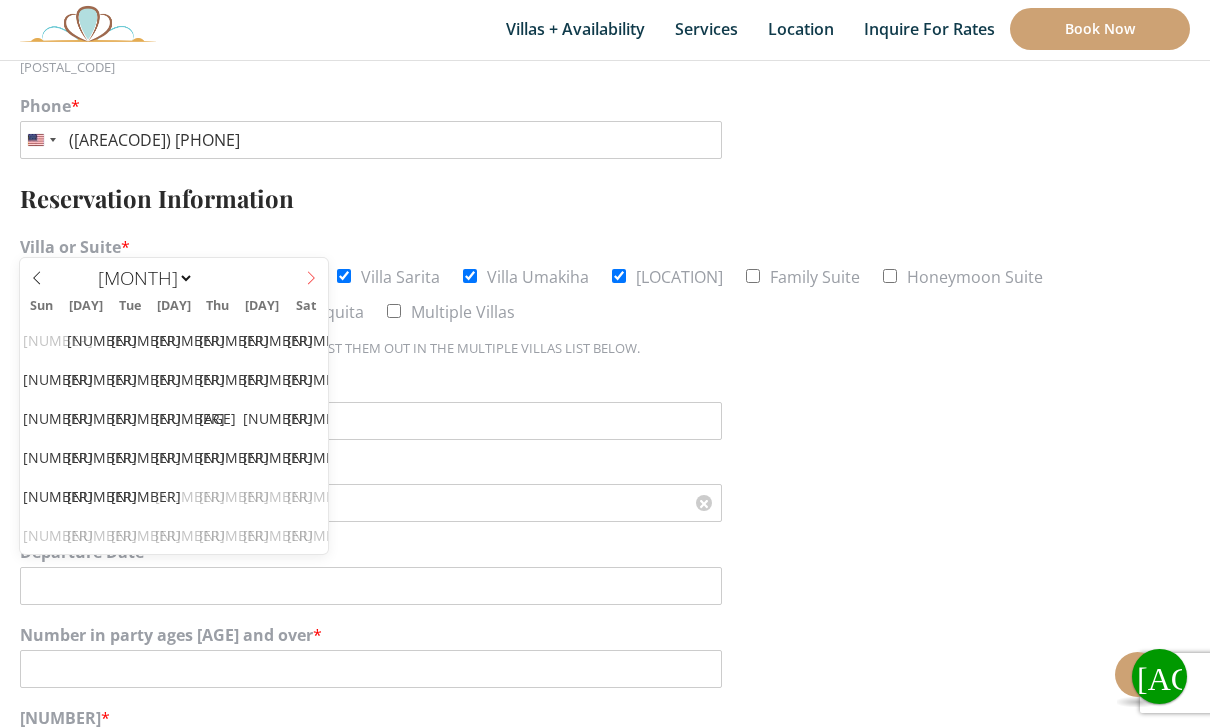 click 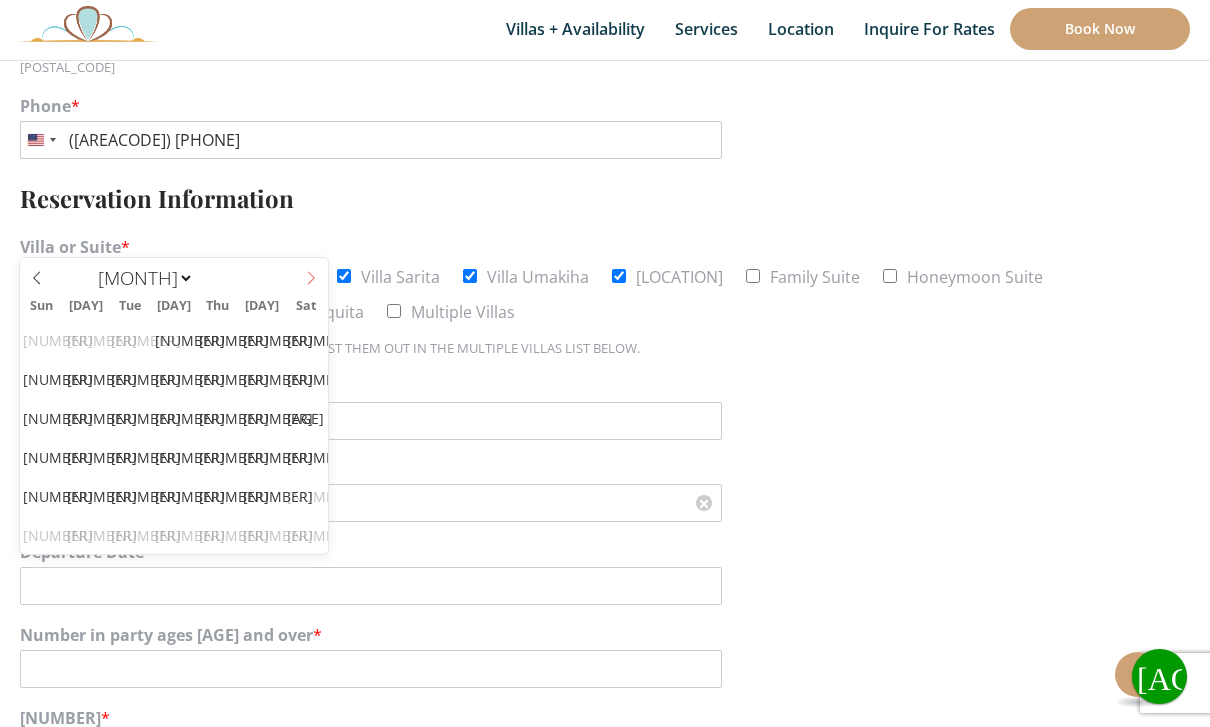 click at bounding box center [311, 275] 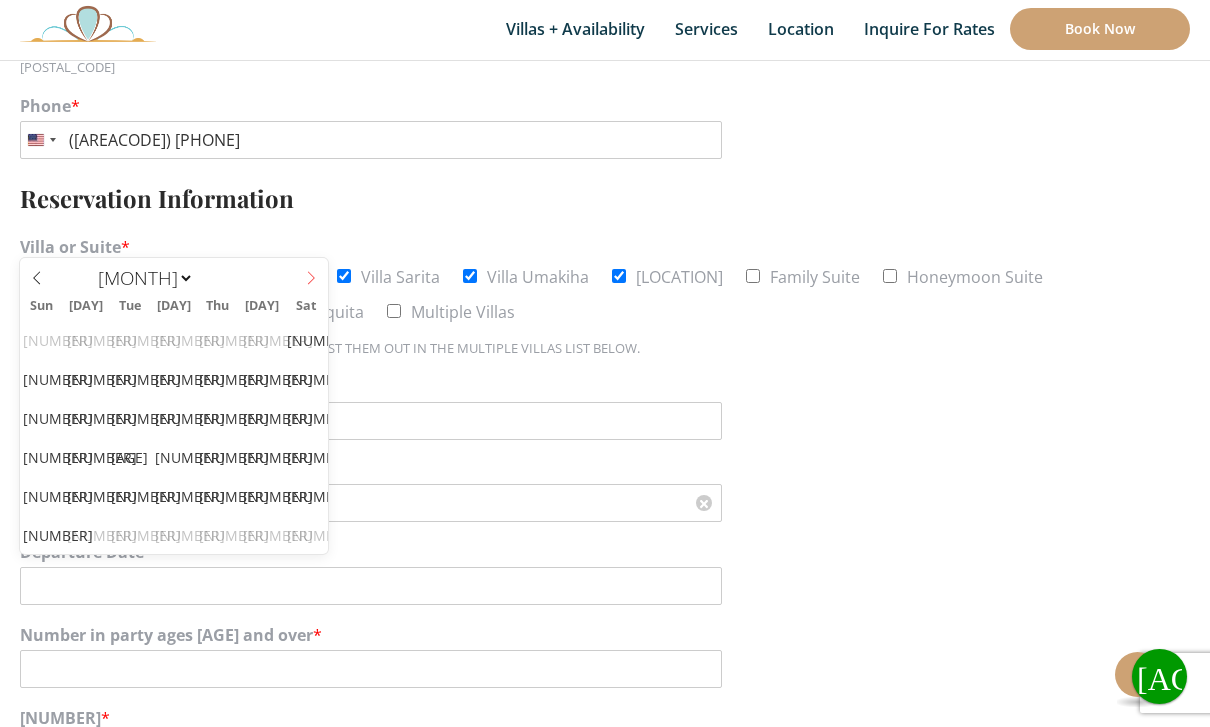 click 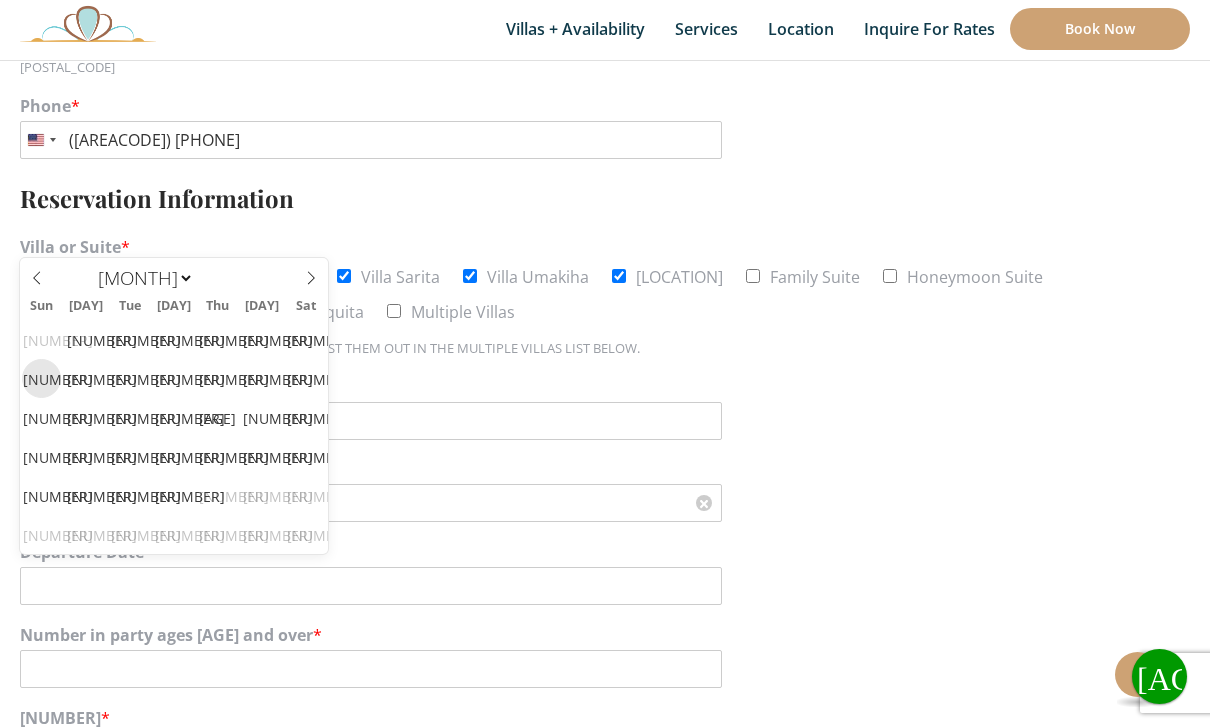 click on "[NUMBER]" at bounding box center [41, 378] 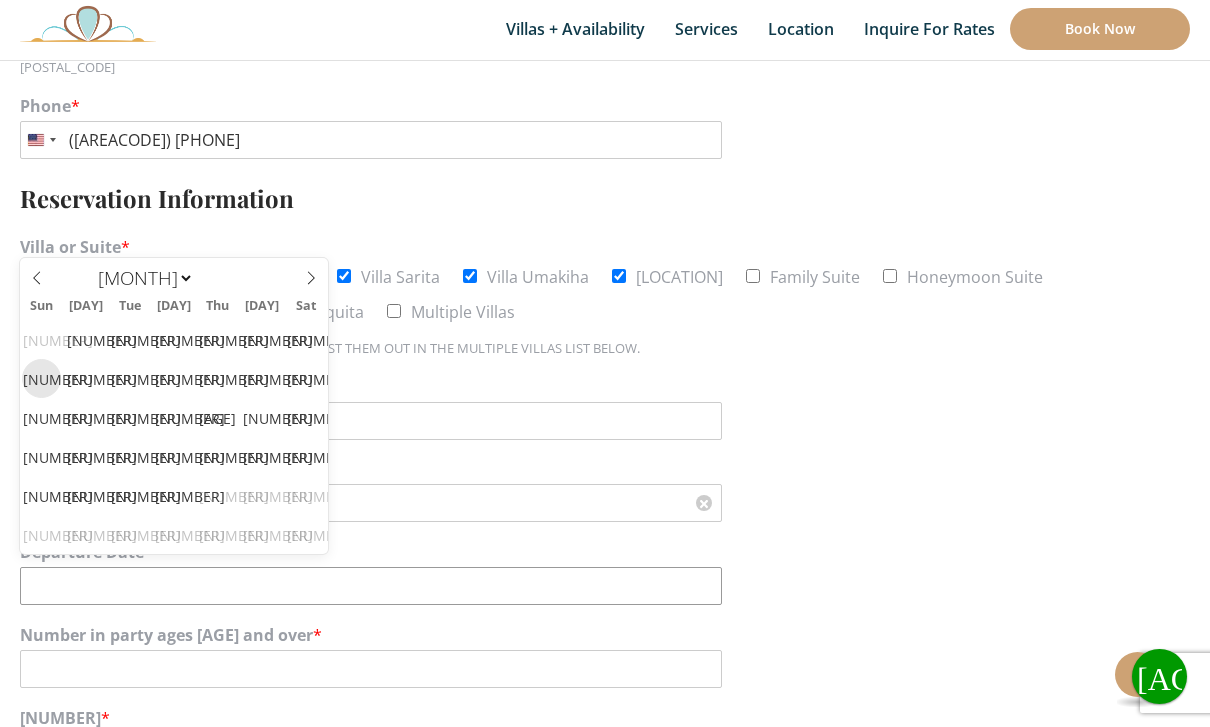type on "[DATE]" 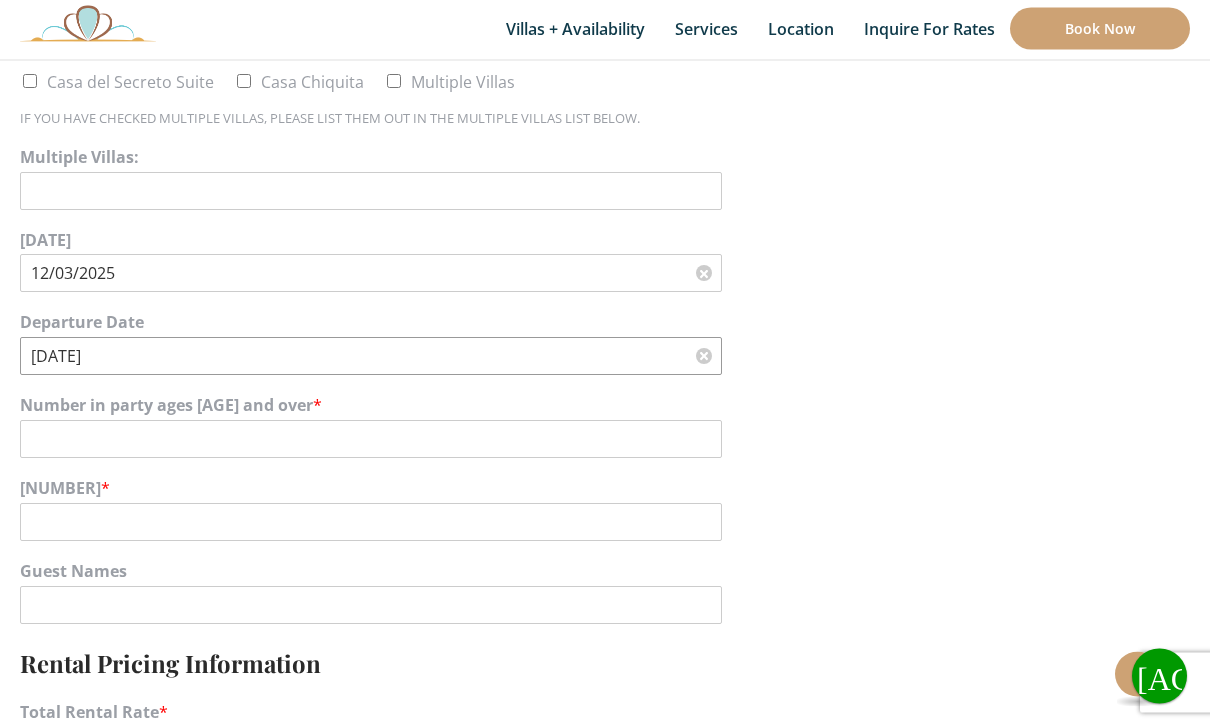 scroll, scrollTop: 1113, scrollLeft: 0, axis: vertical 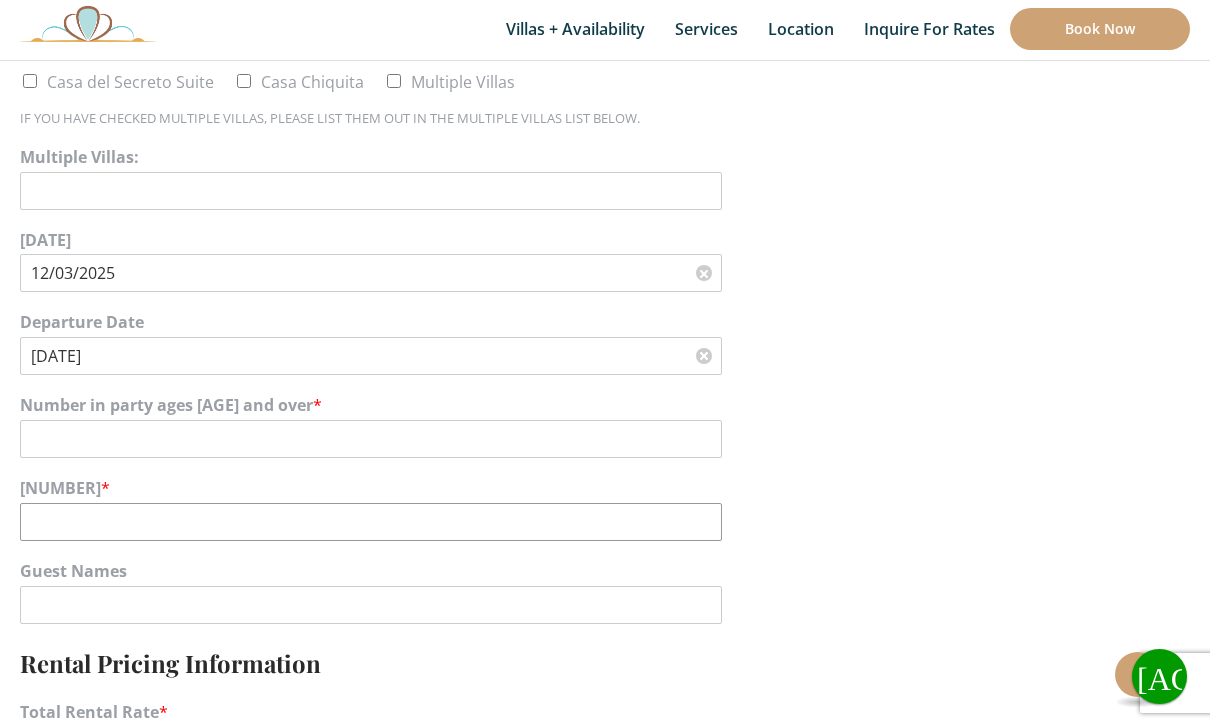 click on "Number in party ages [AGE] and under  *" at bounding box center (371, 522) 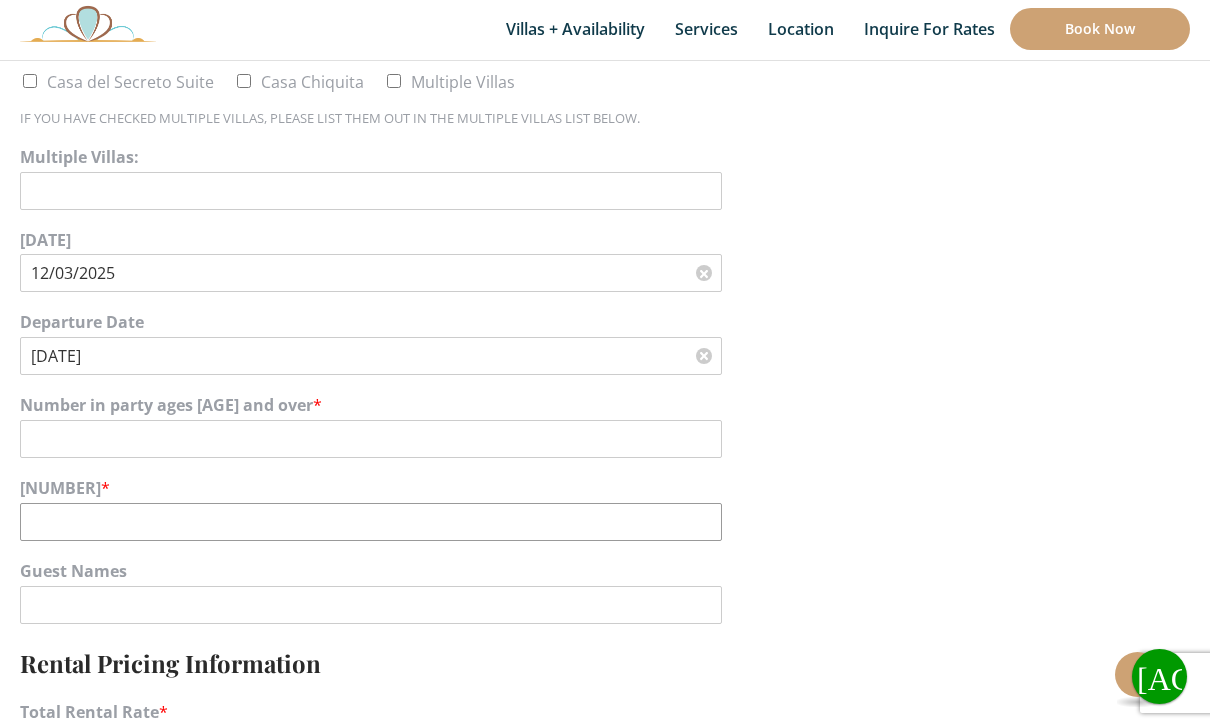 type on "[NUMBER]" 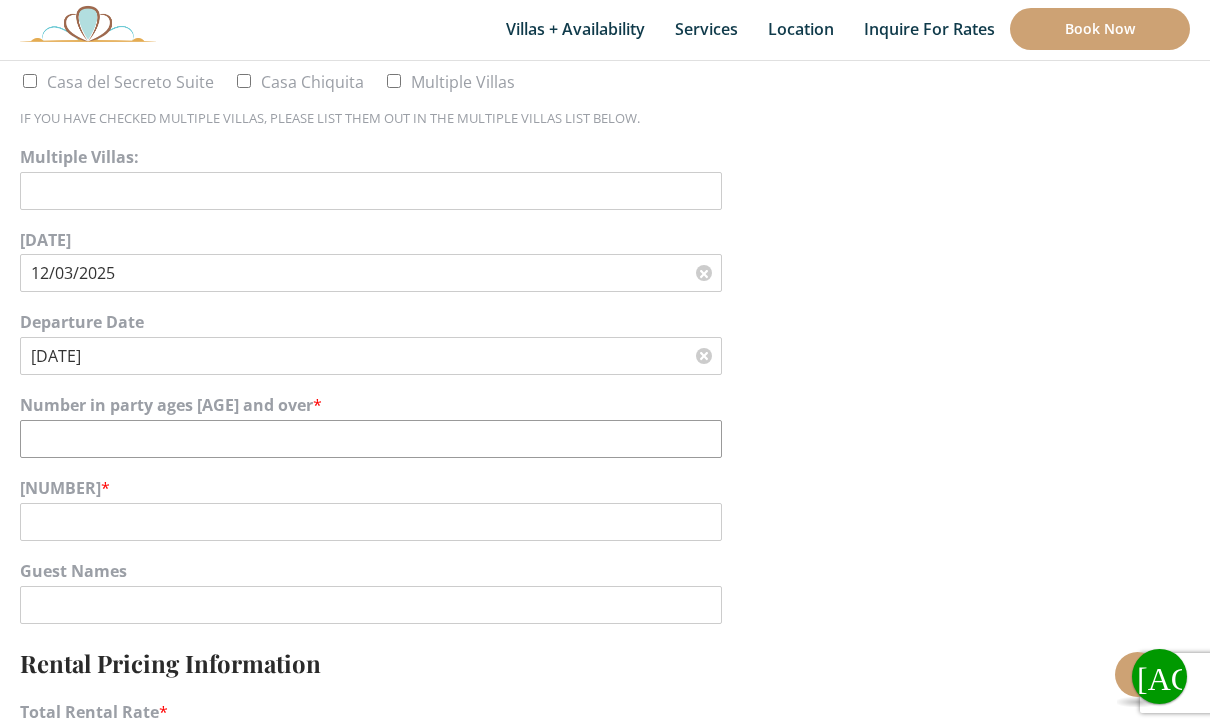 click on "Number in party ages [AGE] and over  *" at bounding box center (371, 439) 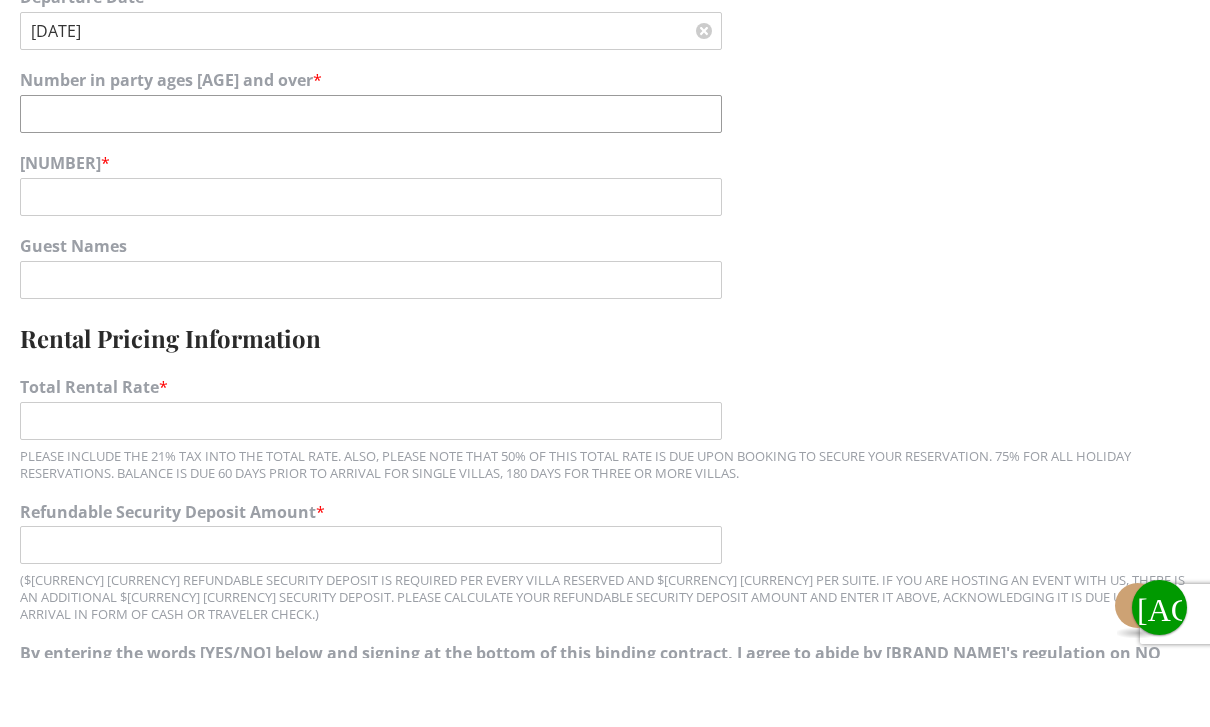 scroll, scrollTop: 1378, scrollLeft: 0, axis: vertical 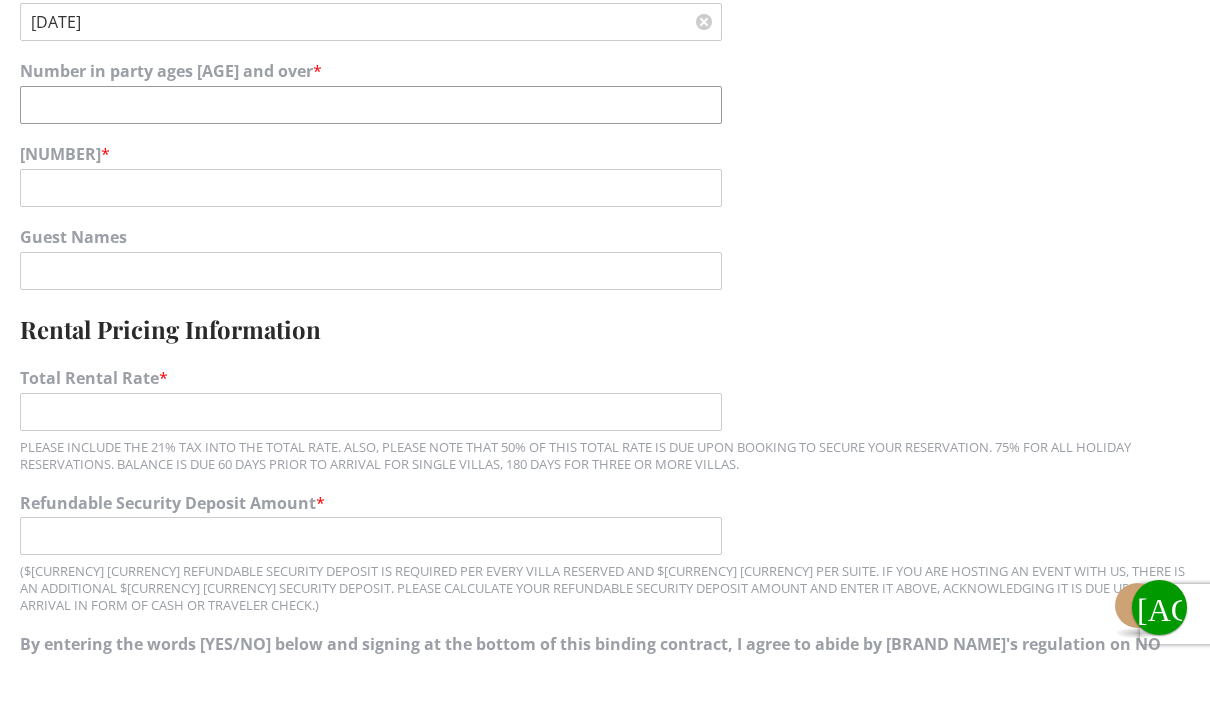 type on "[NUMBER]" 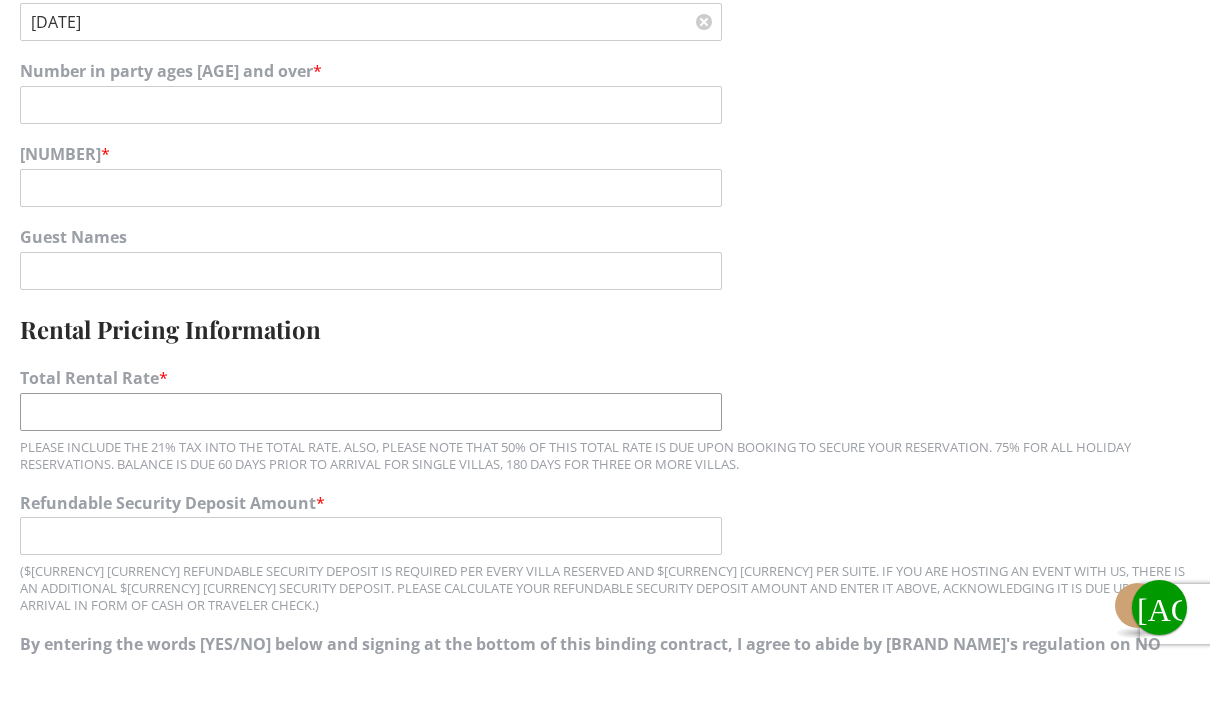 click on "Total Rental Rate  *" at bounding box center [371, 481] 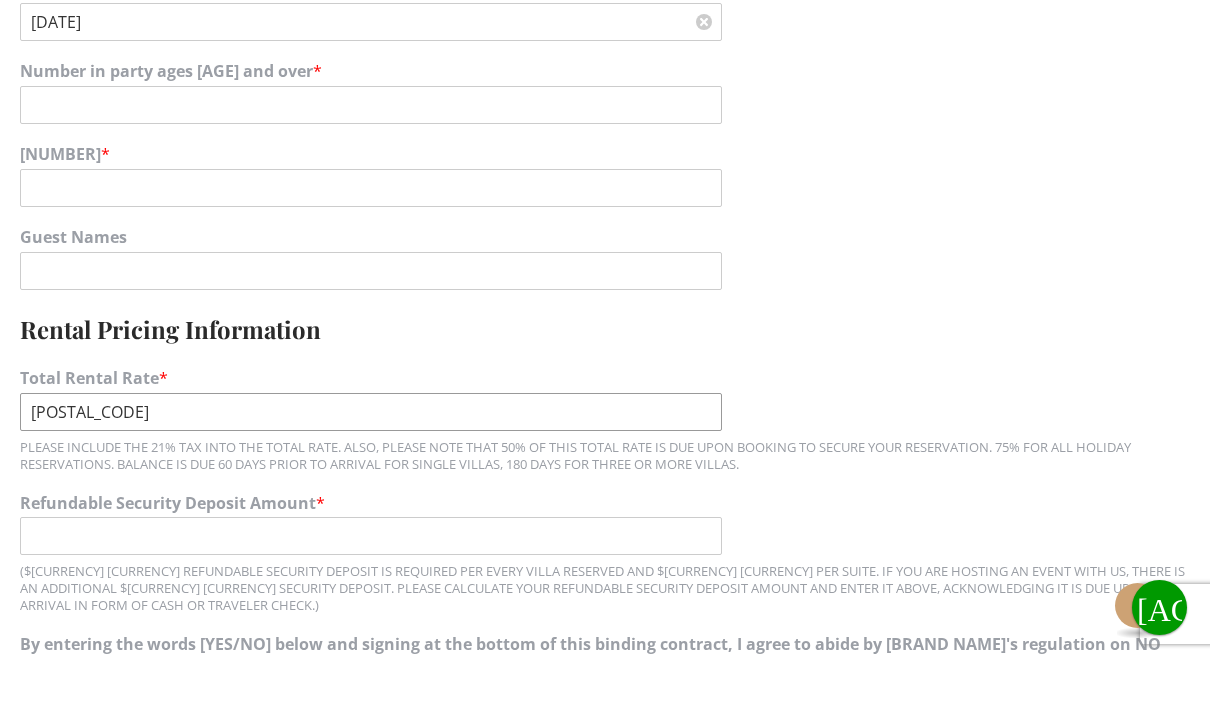 type on "[POSTAL_CODE]" 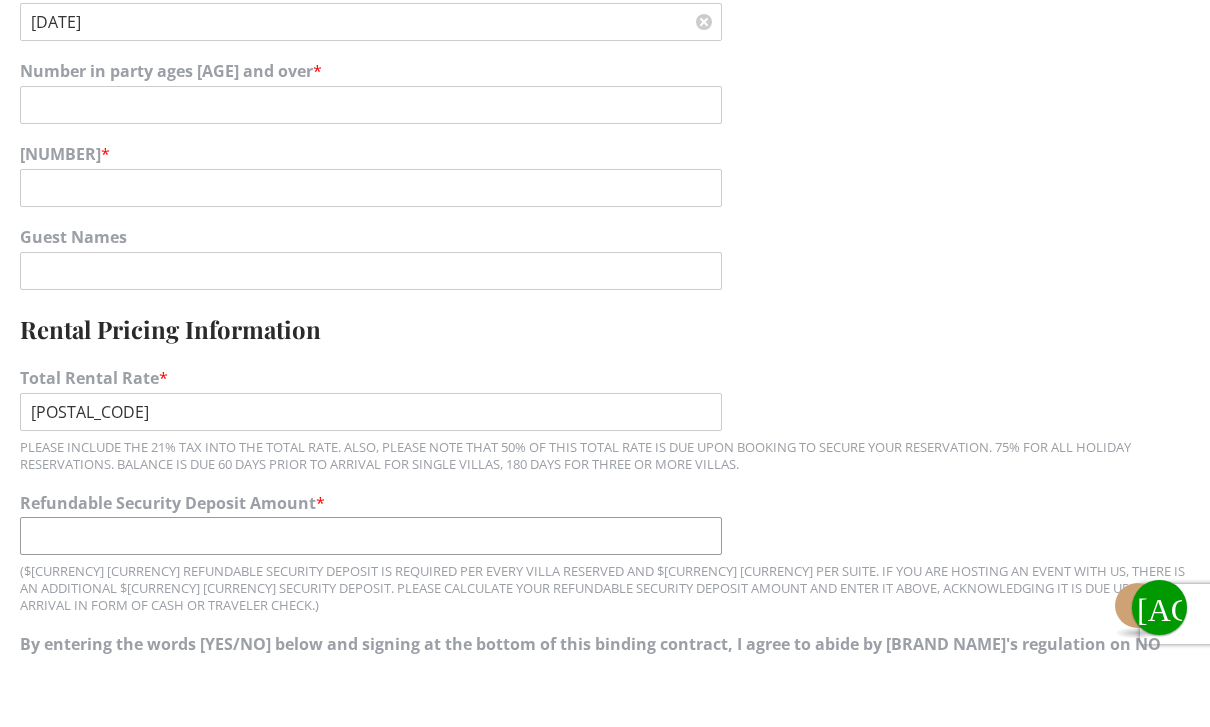 click on "[CURRENCY] [NUMBER]" at bounding box center (371, 605) 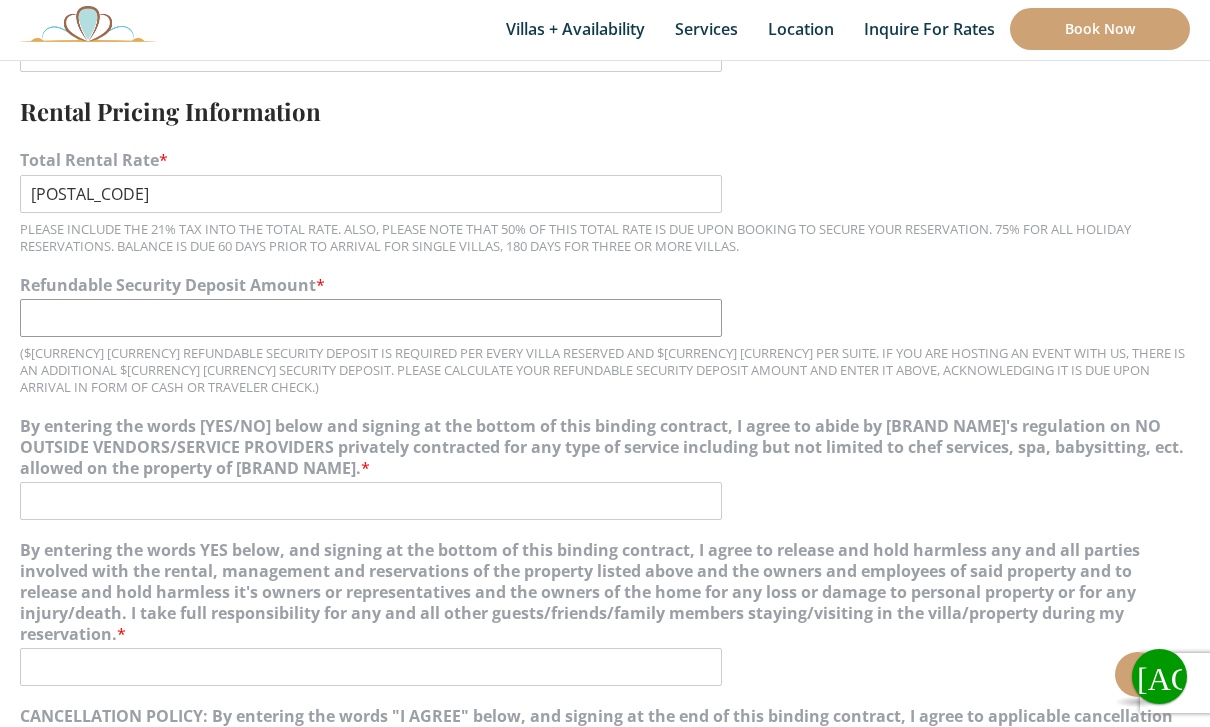 scroll, scrollTop: 1665, scrollLeft: 0, axis: vertical 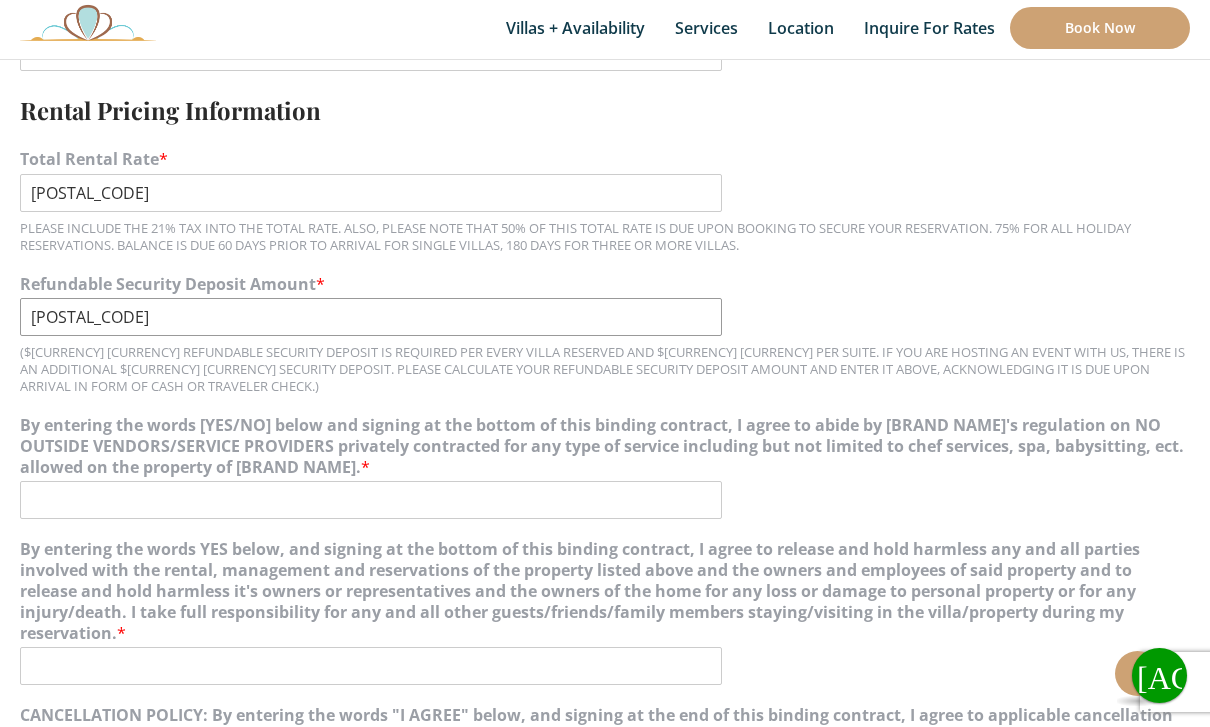 type on "[POSTAL_CODE]" 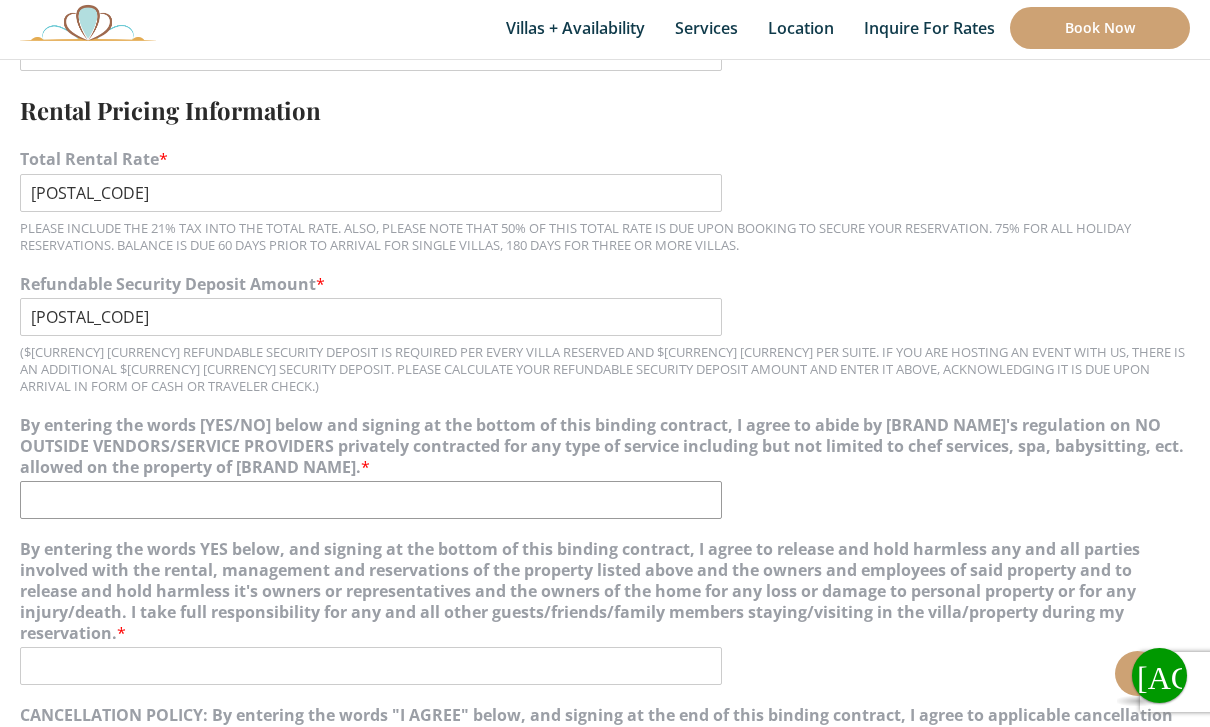 click on "By entering the words YES below and signing at the bottom of this binding contract, I agree to abide by Hacienda del Secreto's regulation on NO OUTSIDE VENDORS/SERVICE PROVIDERS privately contracted for any type of service including but not limited to chef services, spa, babysitting, ect. allowed on the property of Hacienda del Secreto.   *" at bounding box center [371, 501] 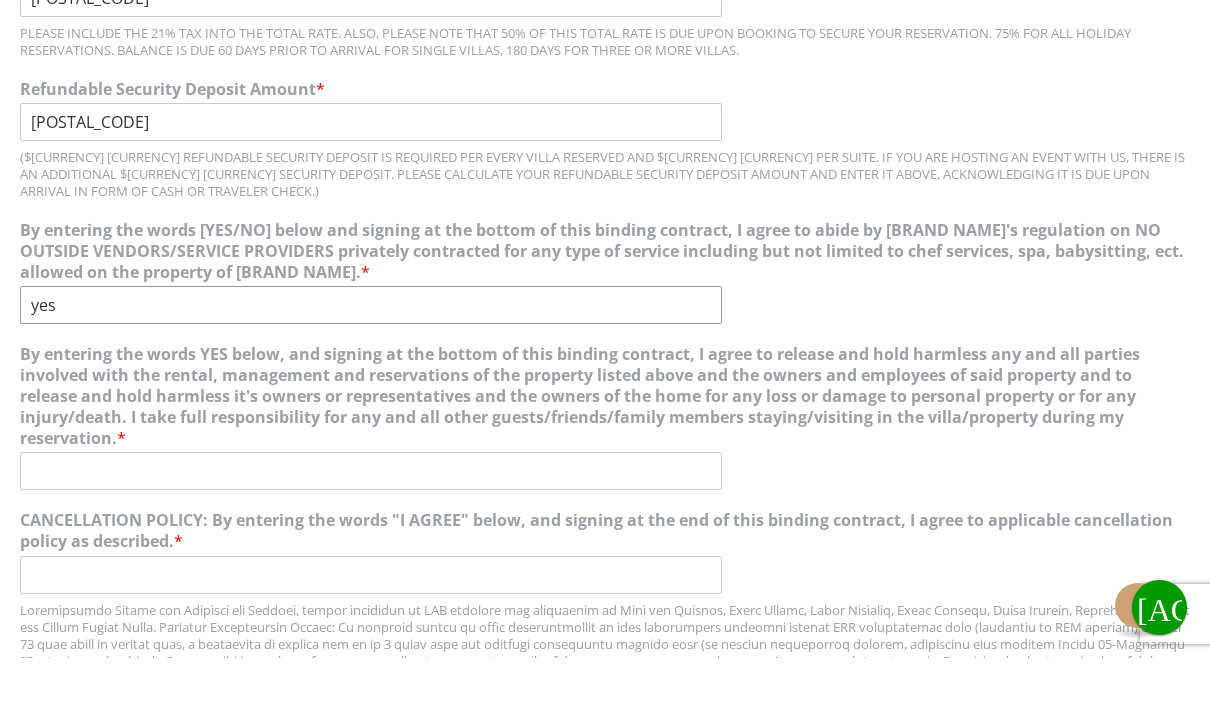 scroll, scrollTop: 1795, scrollLeft: 0, axis: vertical 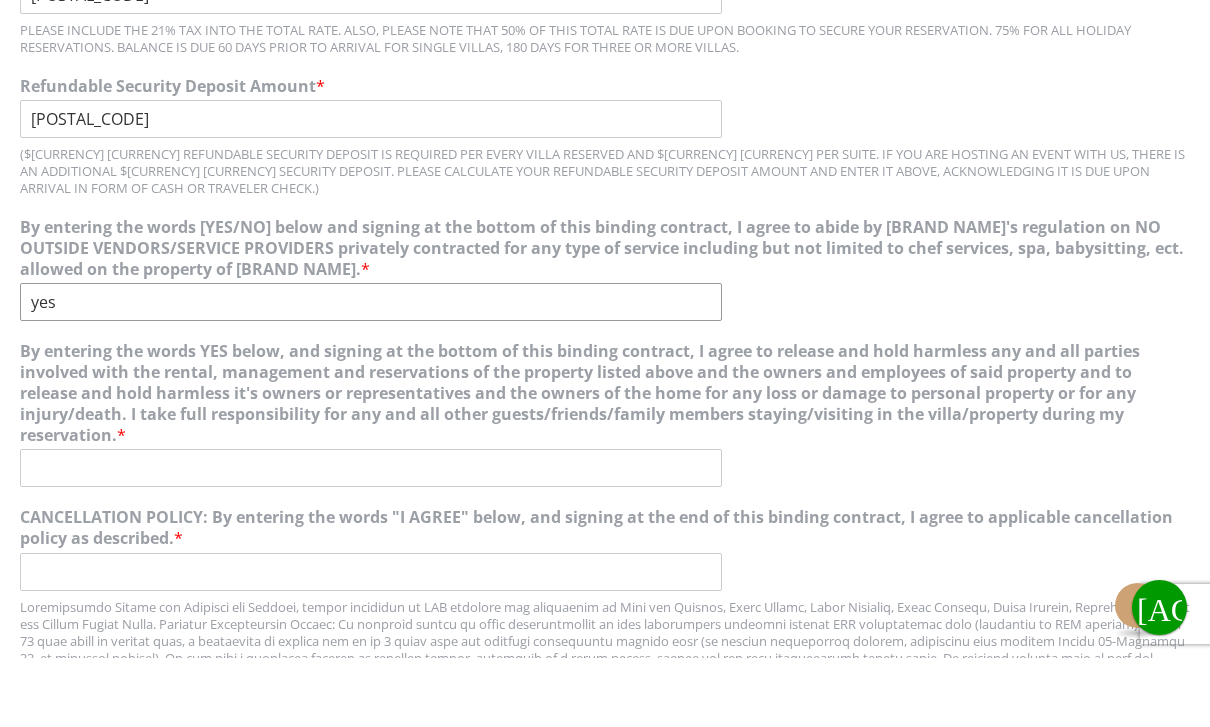 type on "yes" 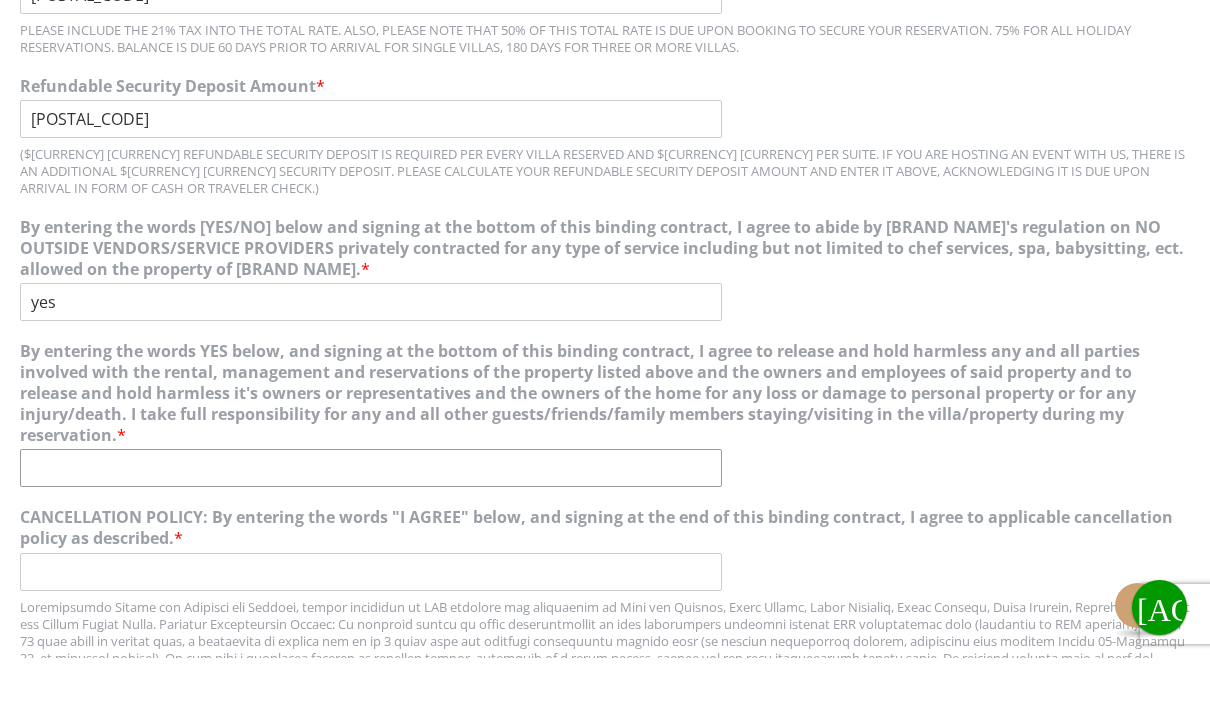 click on "By entering the words [YES/NO] below, and signing at the bottom of this binding contract, I agree to release and hold harmless any and all parties involved with the rental, management and reservations of the property listed above and the owners and employees of said property and to release and hold harmless it's owners or representatives and the owners of the home for any loss or damage to personal property or for any injury/death. I take full responsibility for any and all other guests/friends/family members staying/visiting in the villa/property during my reservation.  *" at bounding box center [371, 537] 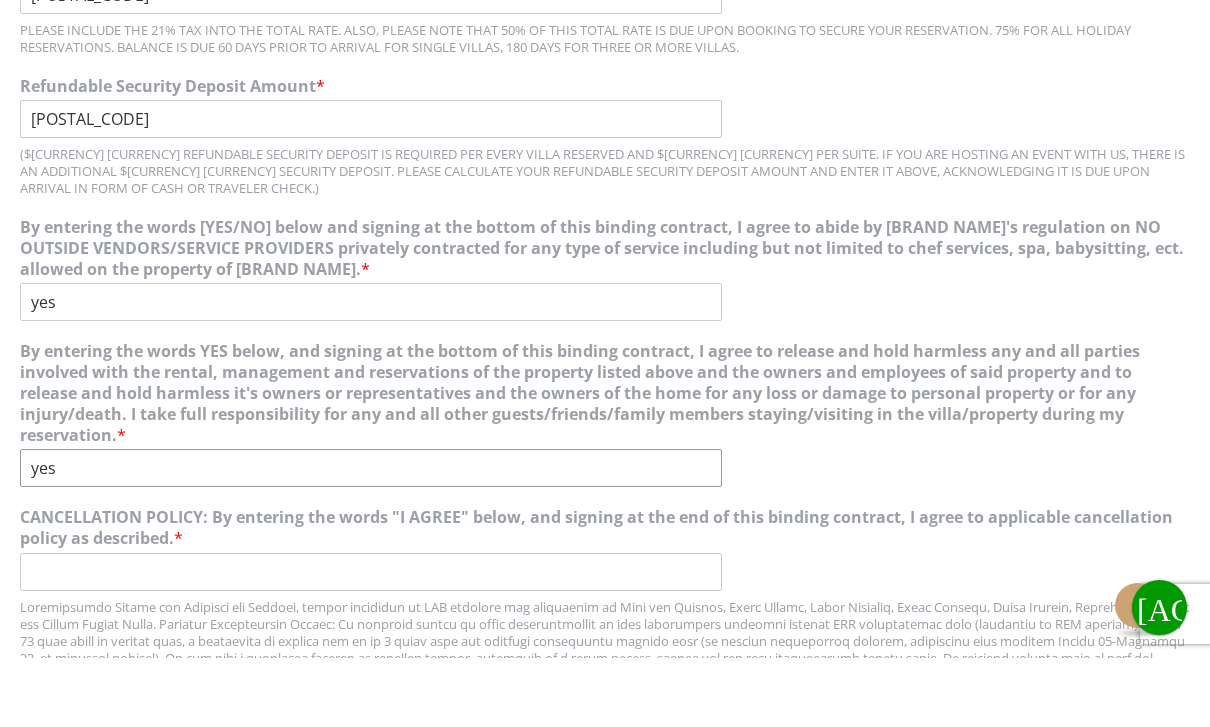 type on "yes" 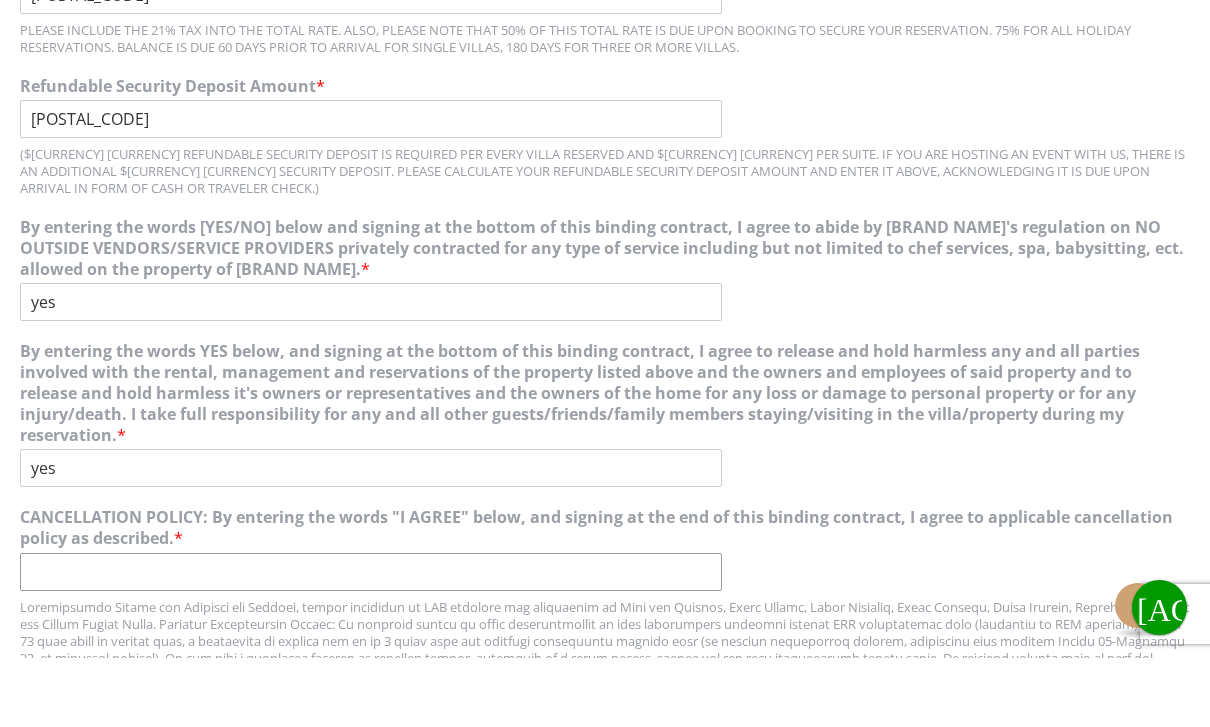 click on "CANCELLATION POLICY: By entering the words "I AGREE" below, and signing at the end of this binding contract, I agree to applicable cancellation policy as described.     *" at bounding box center (371, 641) 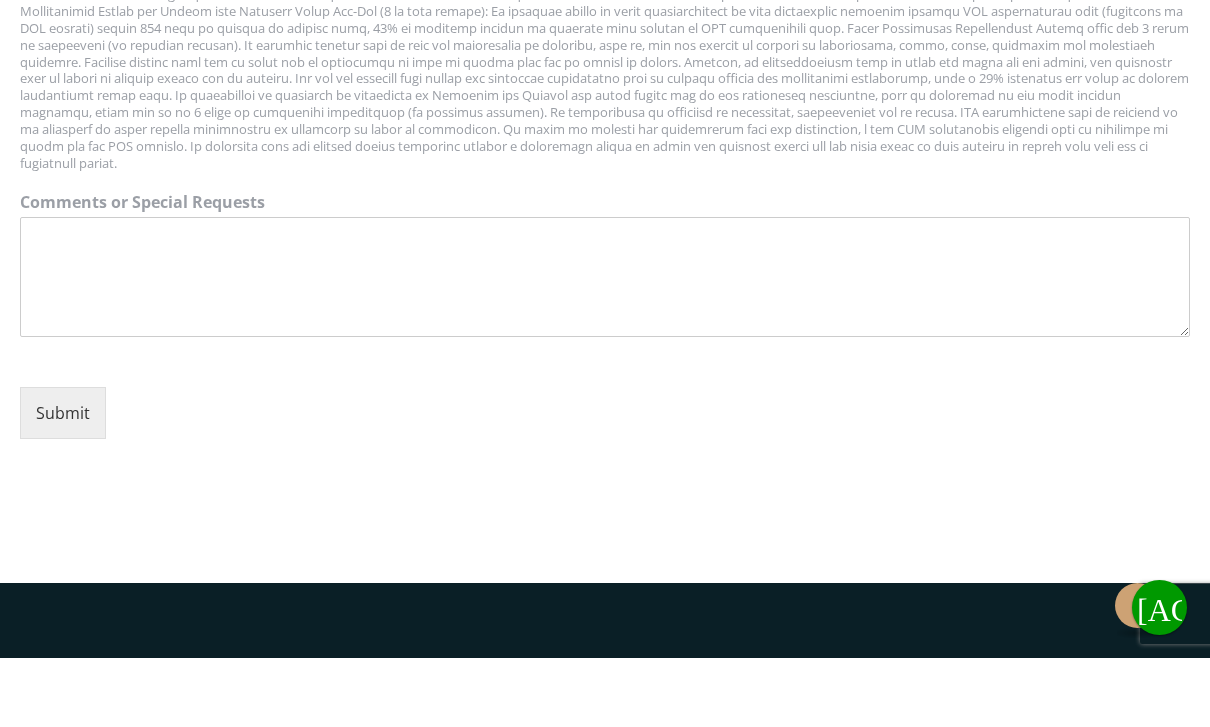 scroll, scrollTop: 2579, scrollLeft: 0, axis: vertical 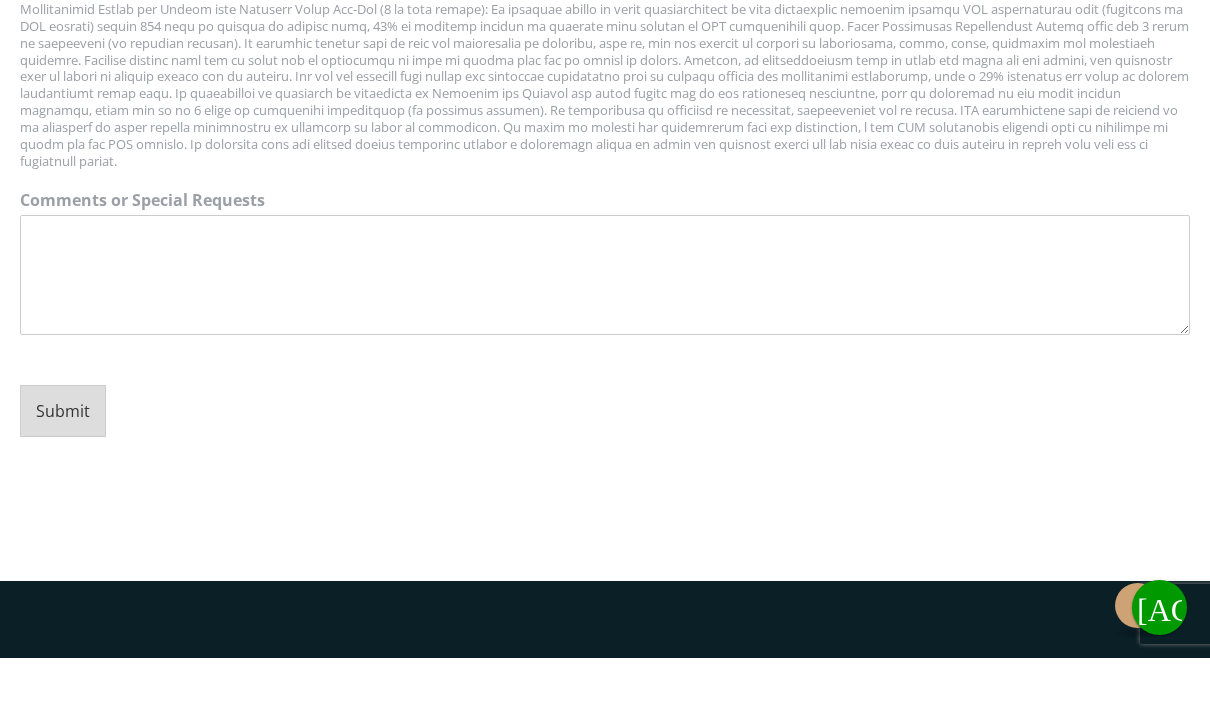 type on "i agree" 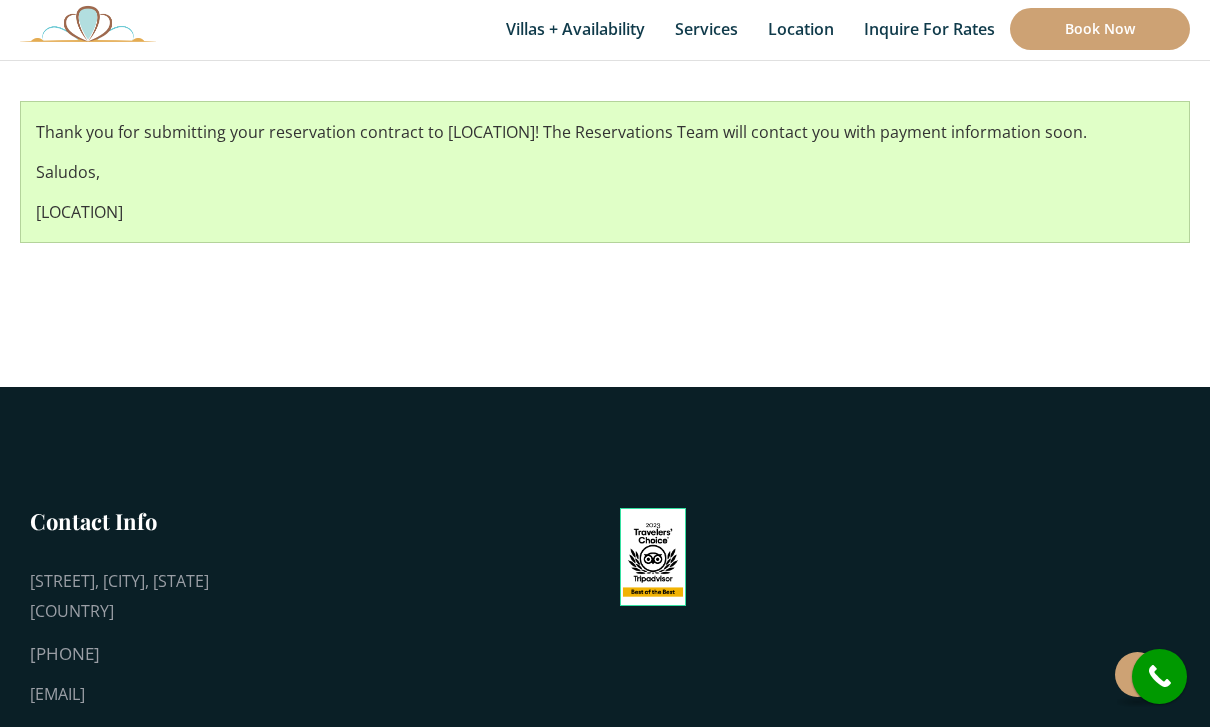 scroll, scrollTop: 399, scrollLeft: 0, axis: vertical 